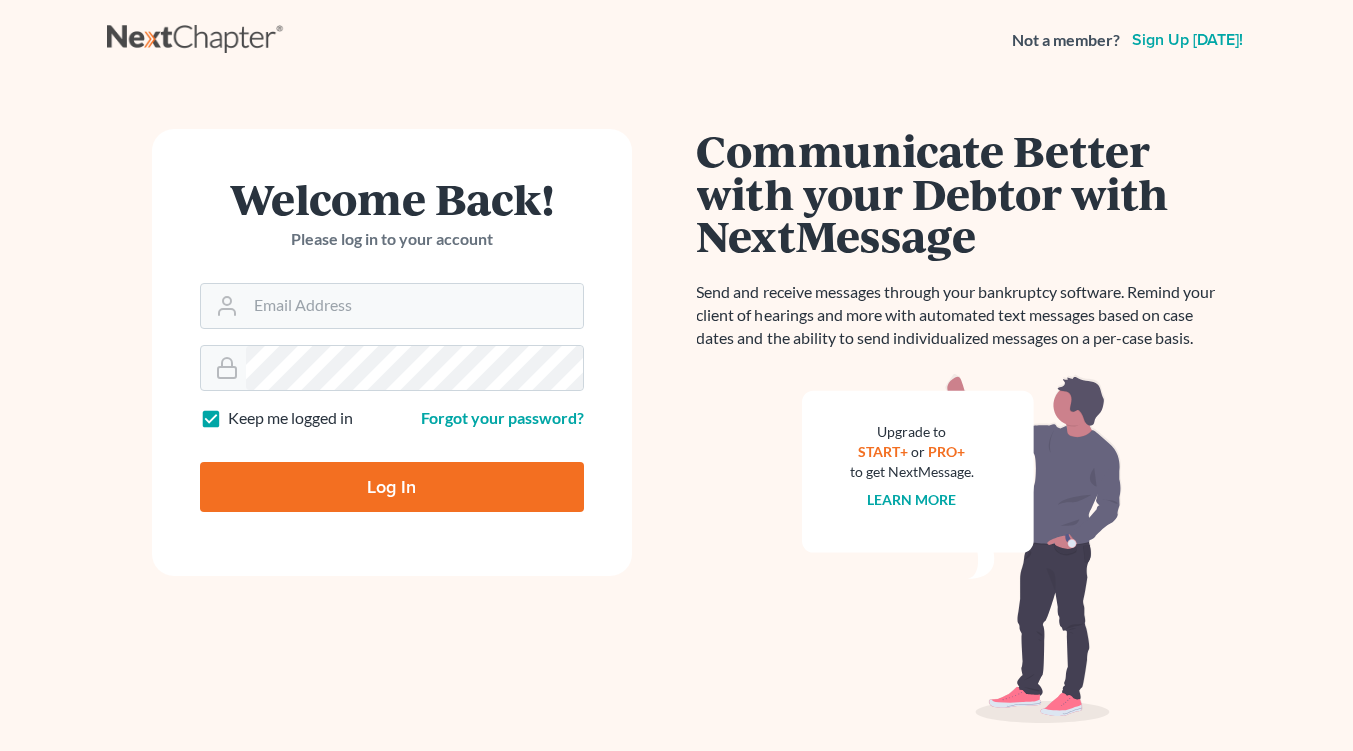 scroll, scrollTop: 0, scrollLeft: 0, axis: both 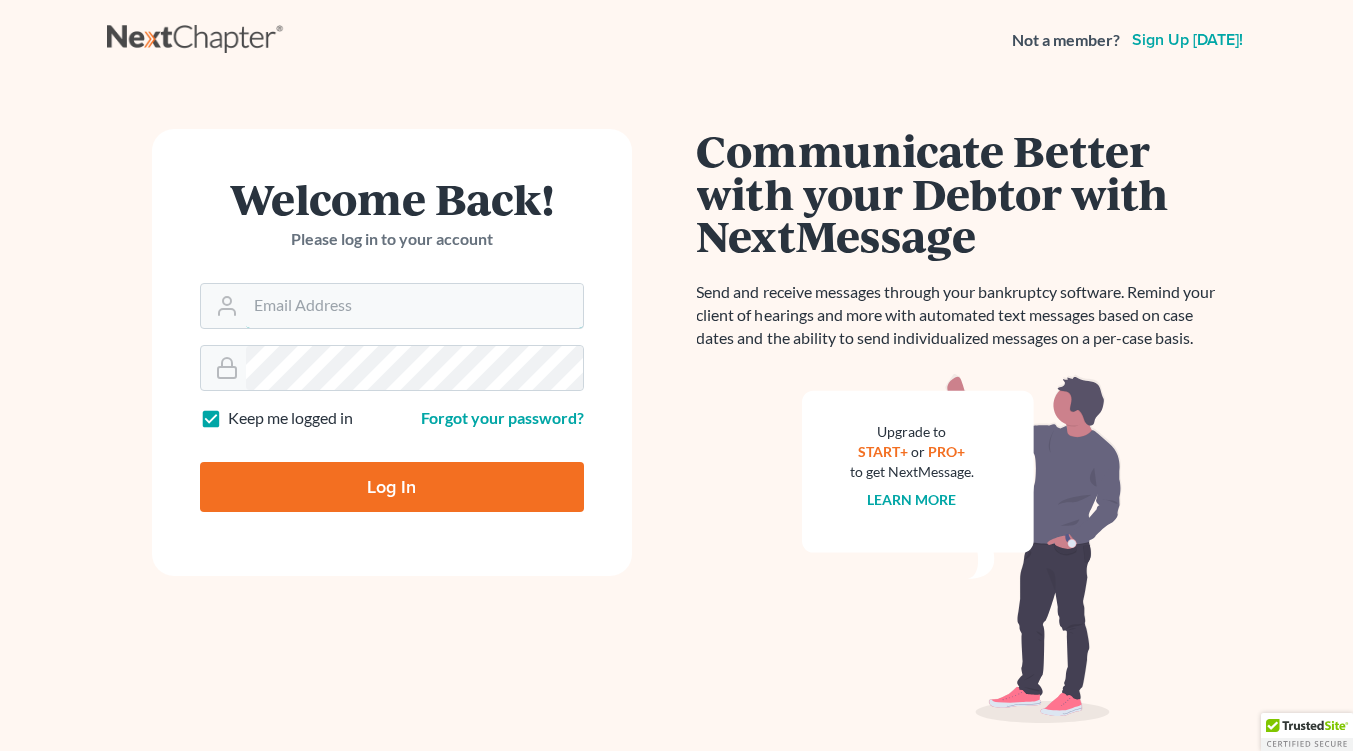 type on "[EMAIL_ADDRESS][DOMAIN_NAME]" 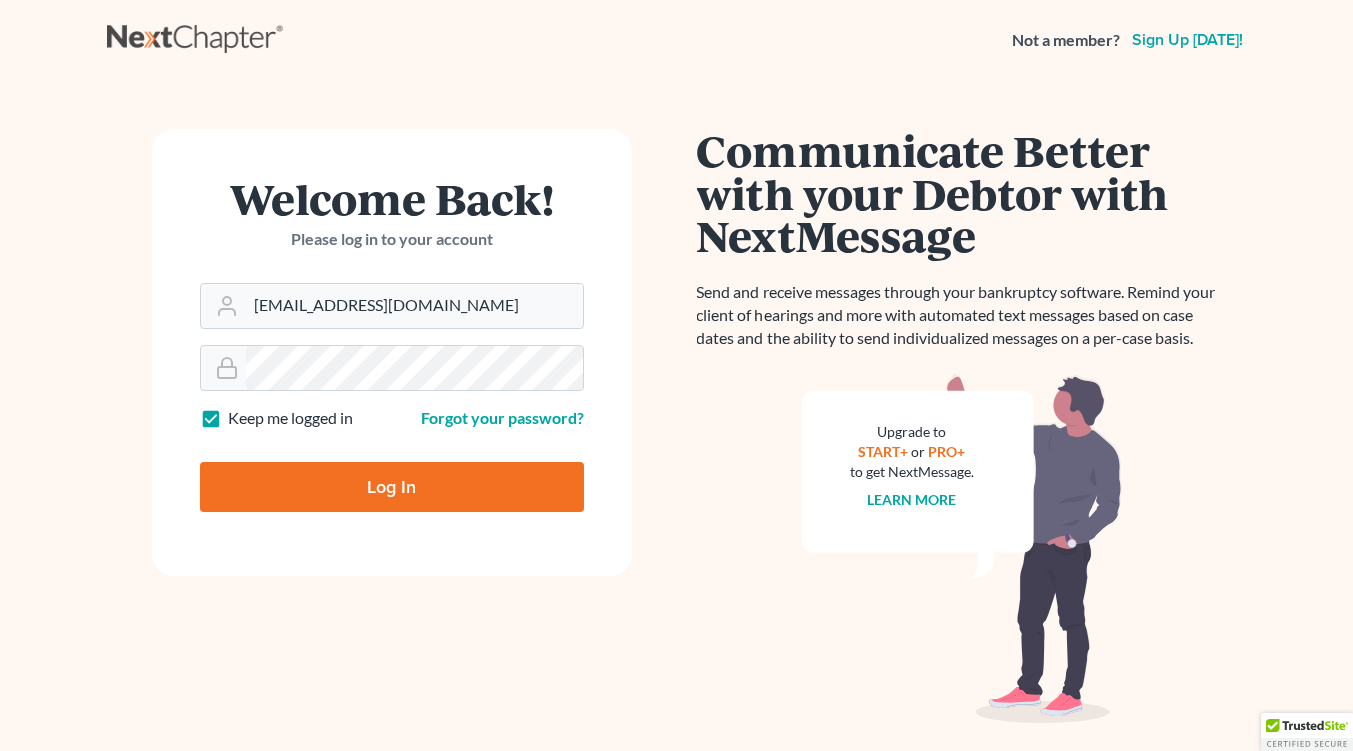 click on "Log In" at bounding box center [392, 487] 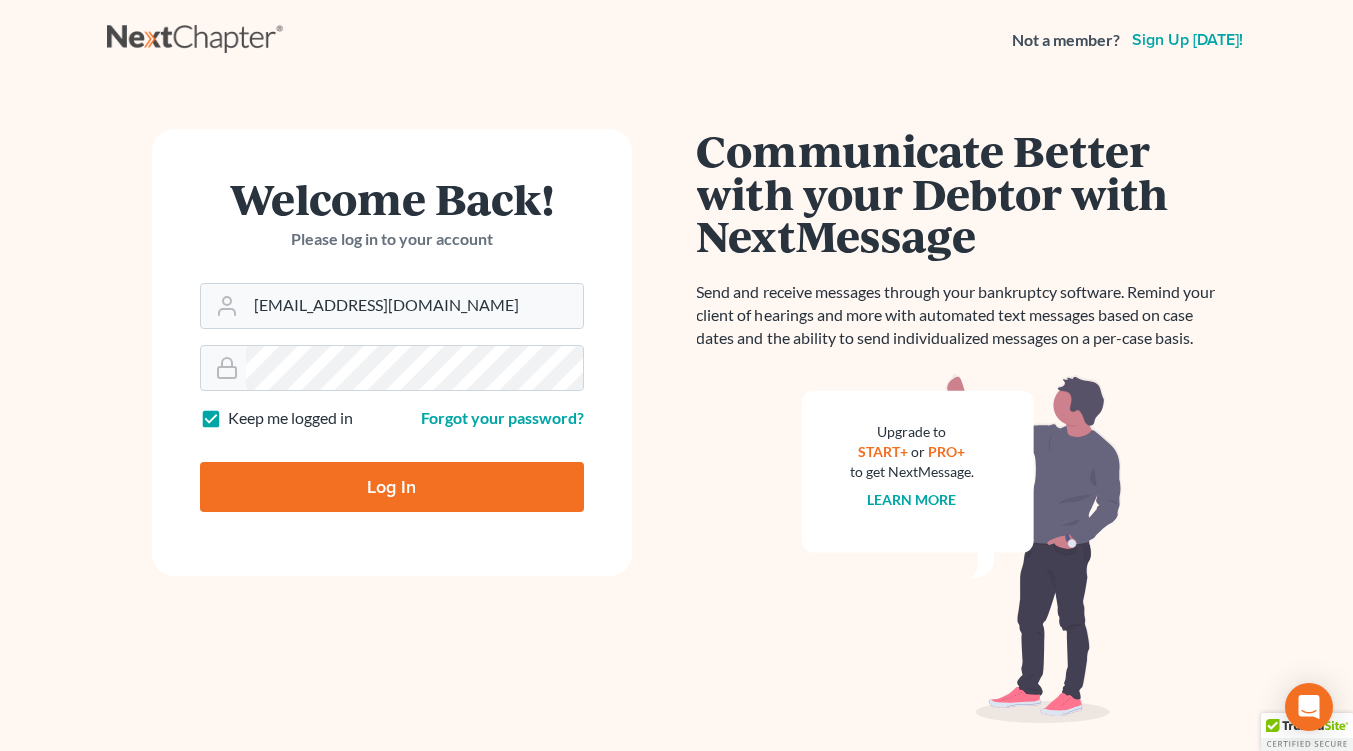 type on "Thinking..." 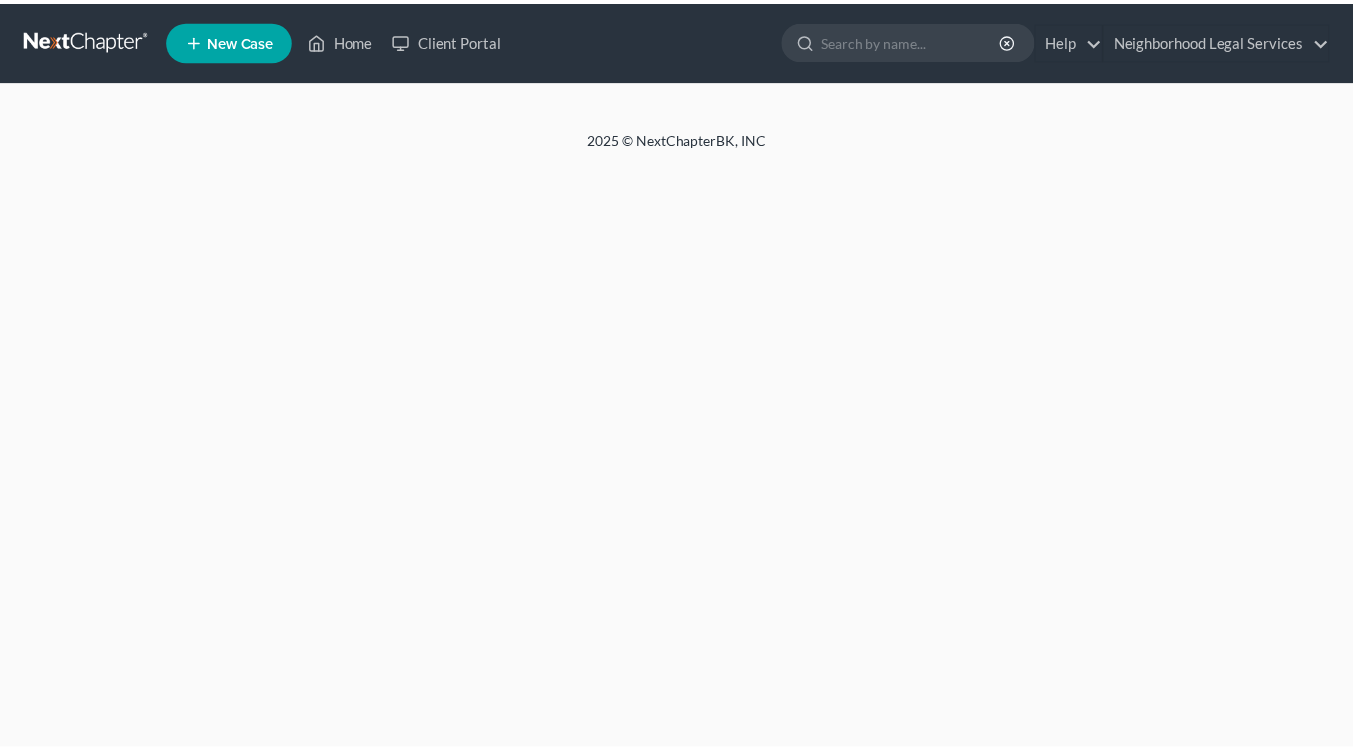scroll, scrollTop: 0, scrollLeft: 0, axis: both 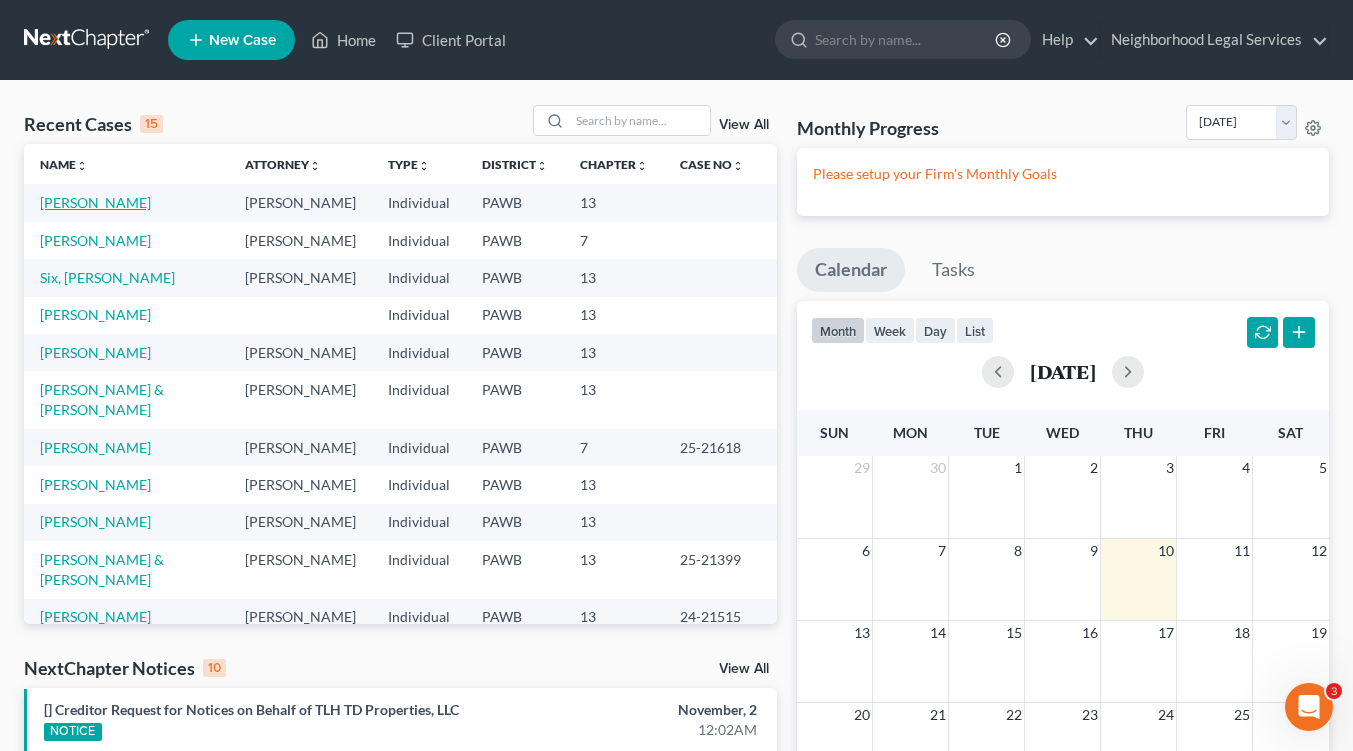 click on "Huddleston, Rosemary" at bounding box center [95, 202] 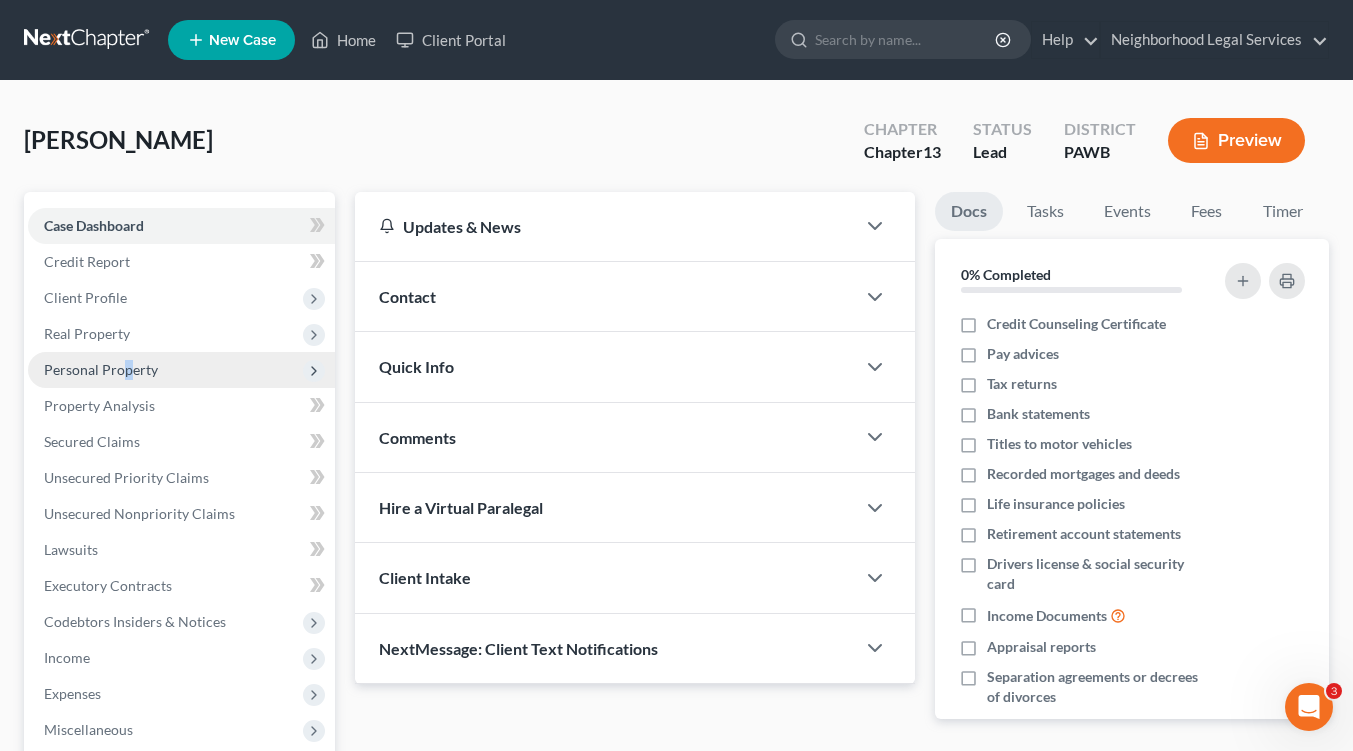 click on "Personal Property" at bounding box center (101, 369) 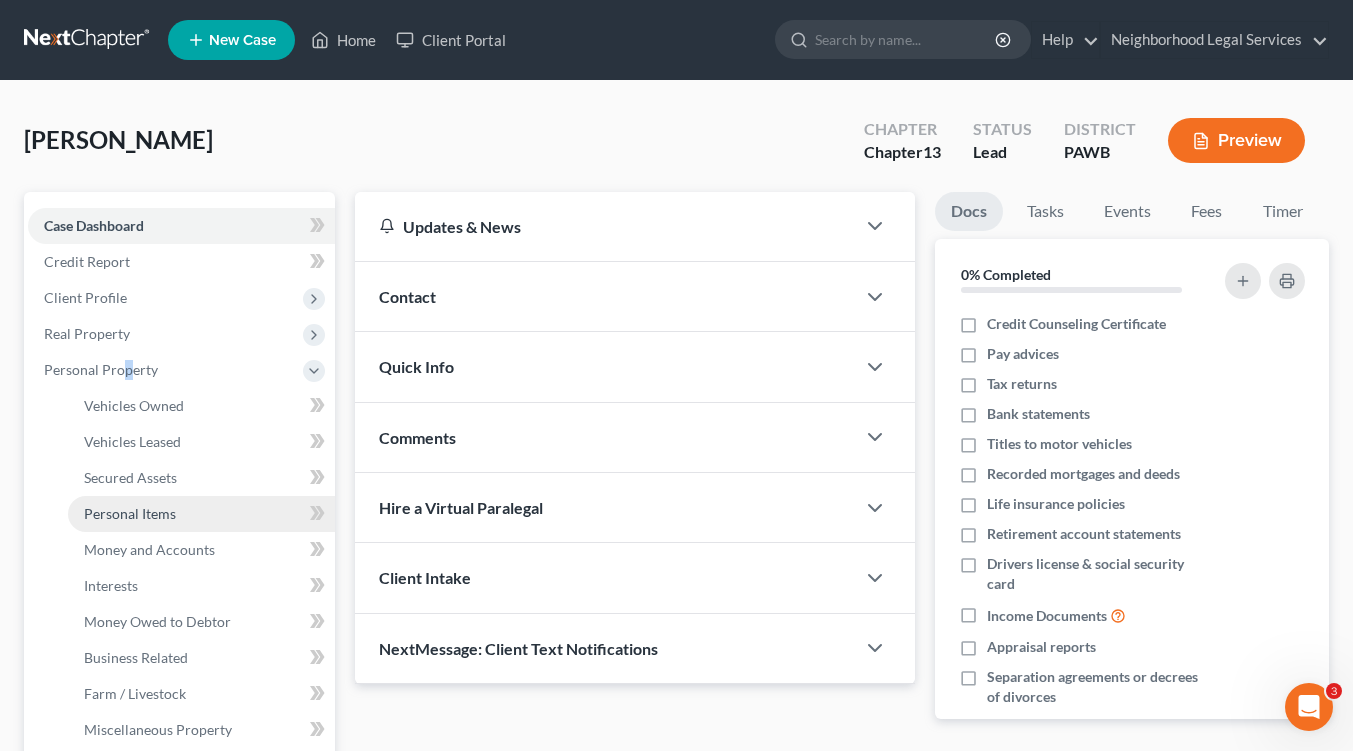 click on "Personal Items" at bounding box center (130, 513) 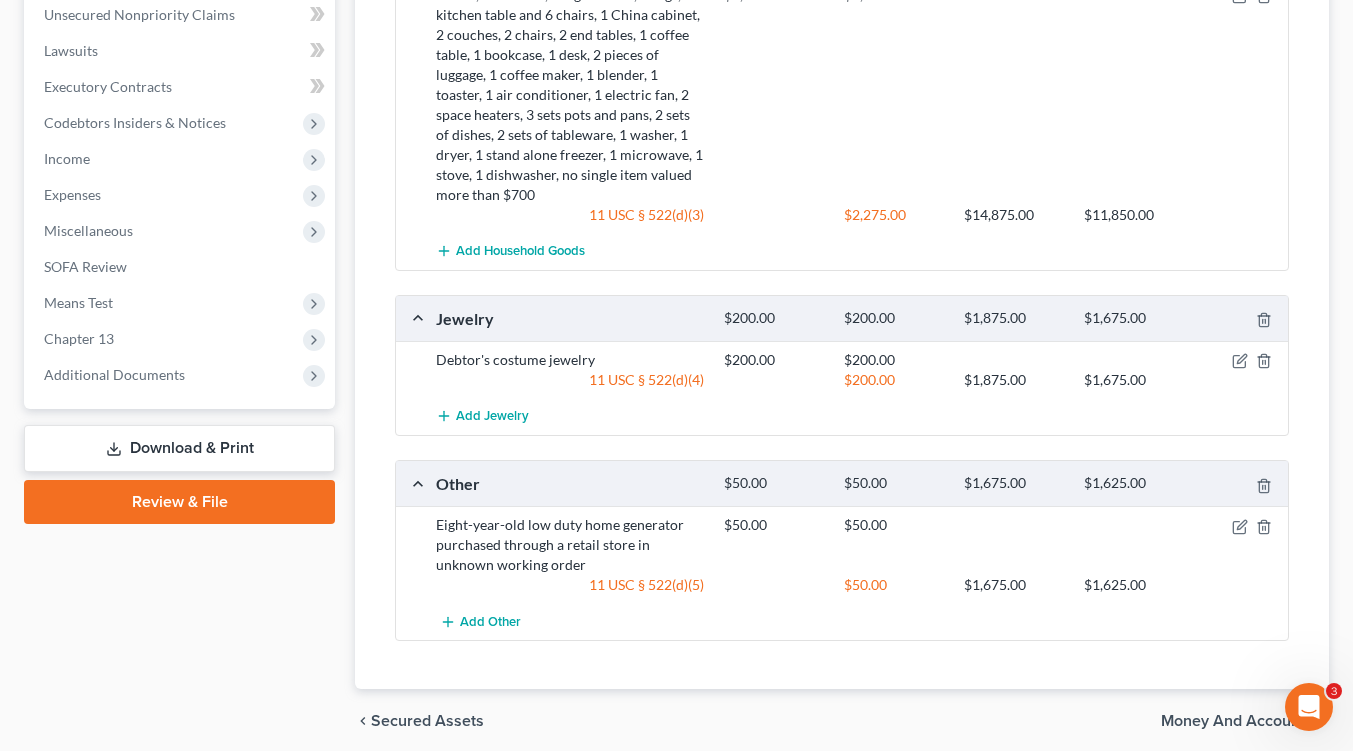 scroll, scrollTop: 865, scrollLeft: 0, axis: vertical 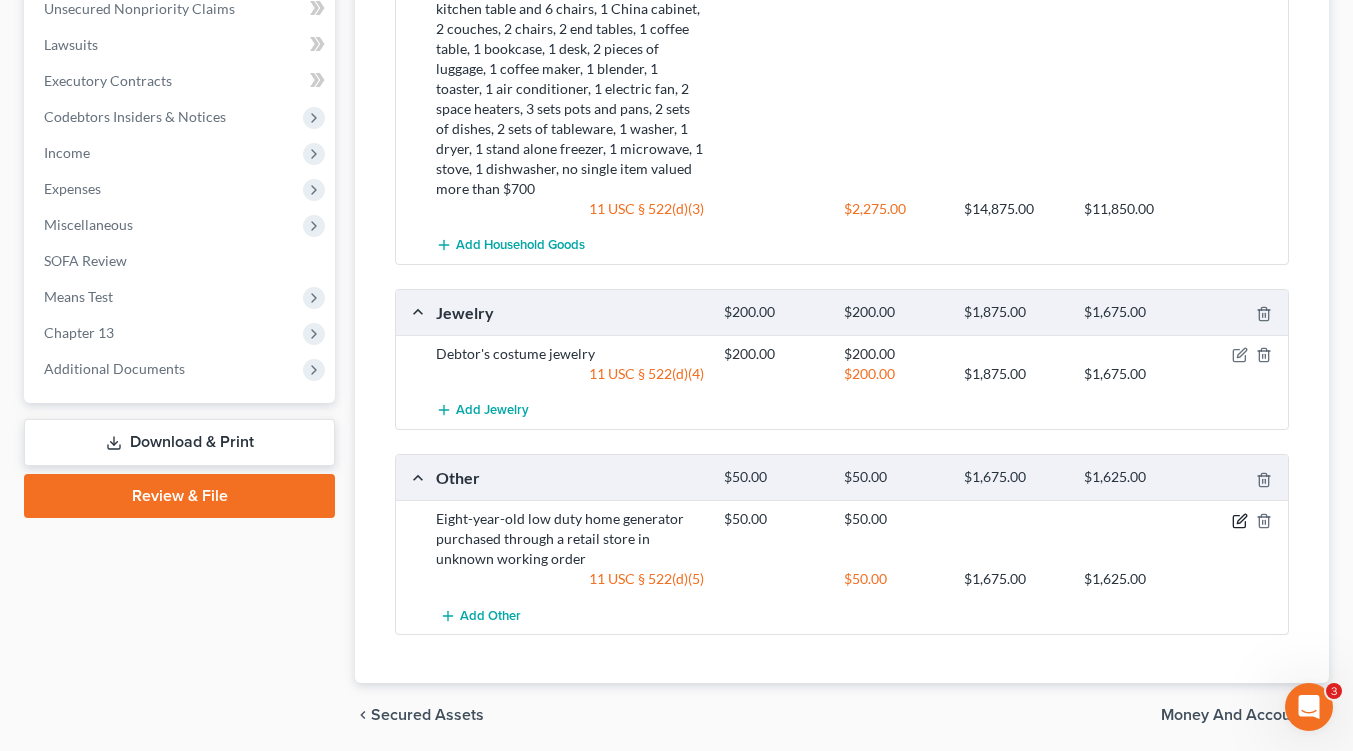 click 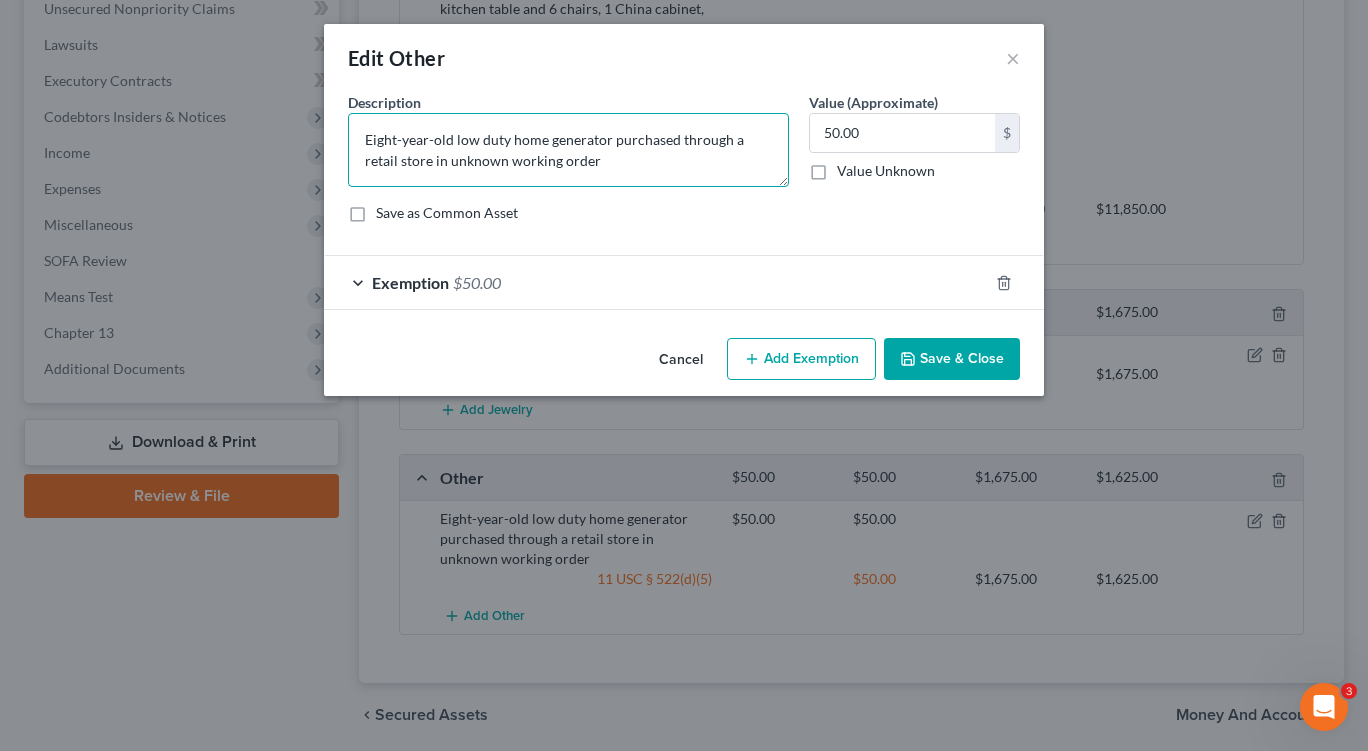 drag, startPoint x: 730, startPoint y: 139, endPoint x: 776, endPoint y: 136, distance: 46.09772 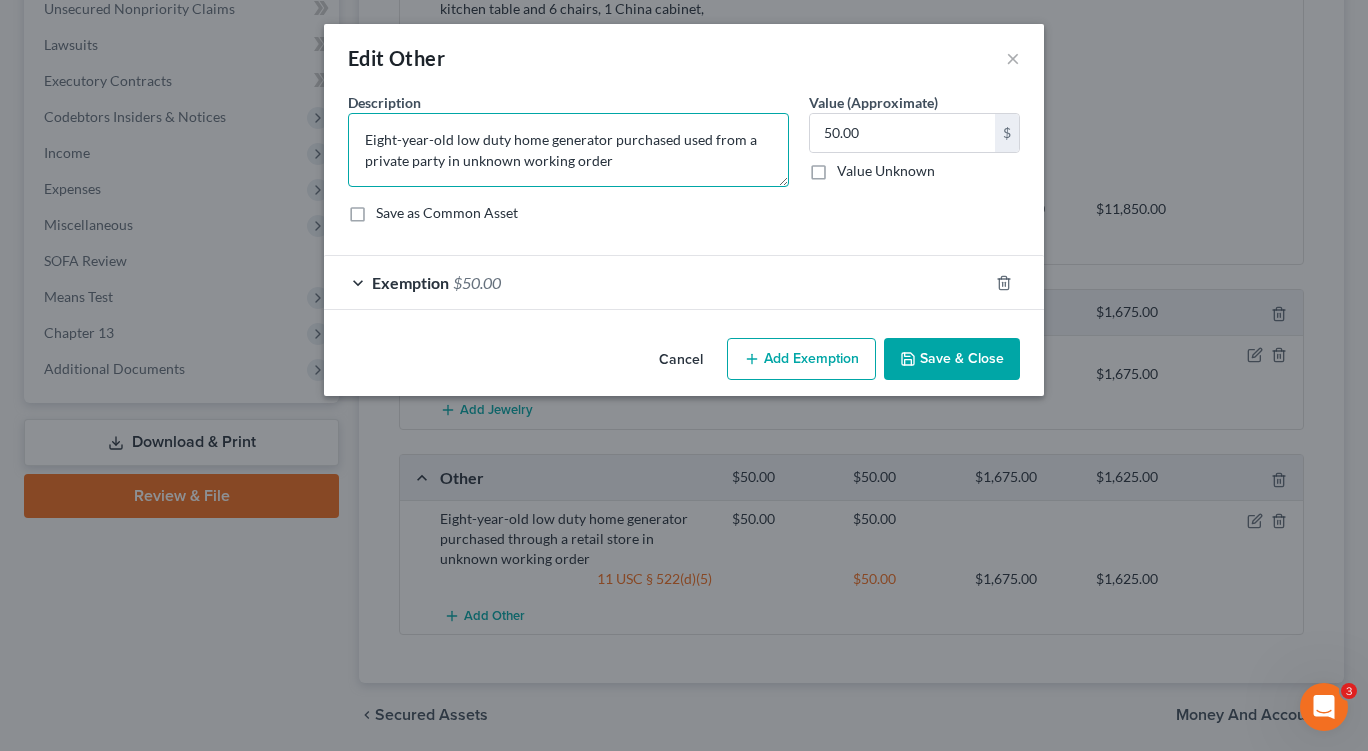 type on "Eight-year-old low duty home generator purchased used from a private party in unknown working order" 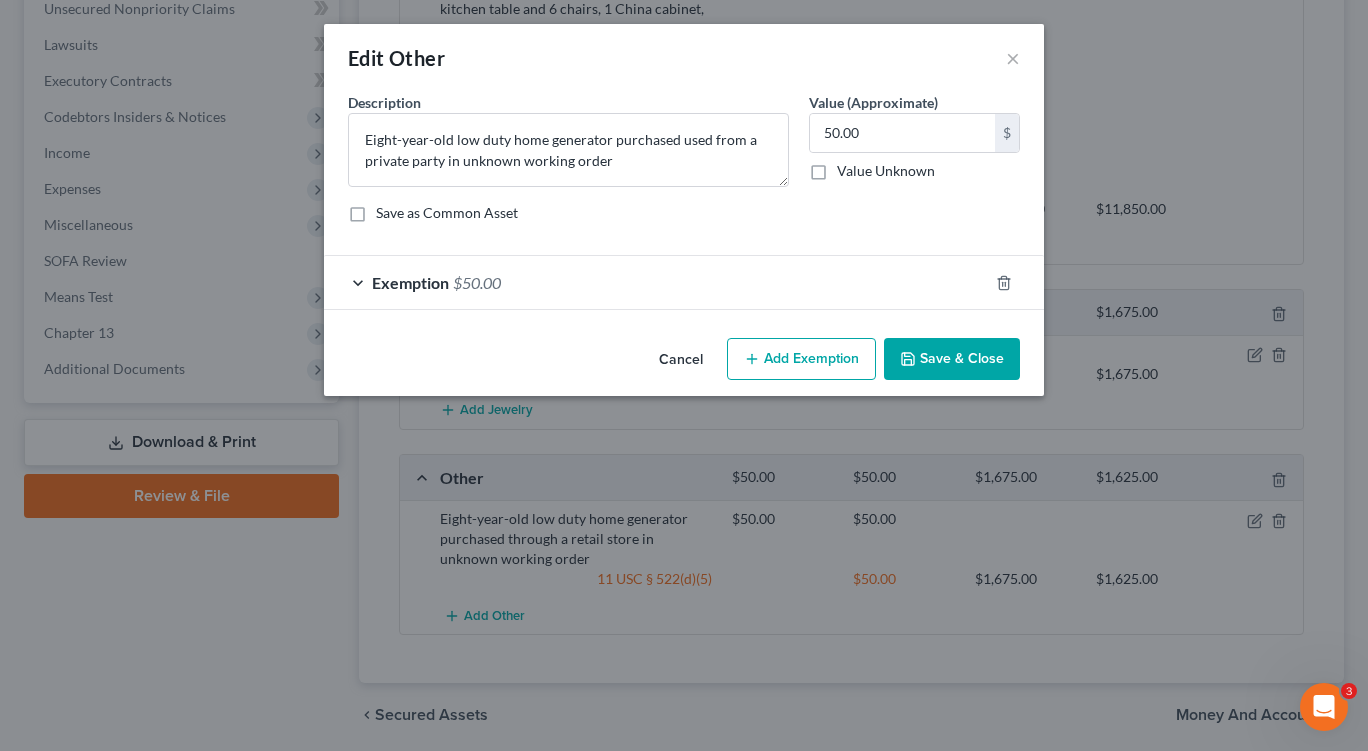 click on "Save & Close" at bounding box center [952, 359] 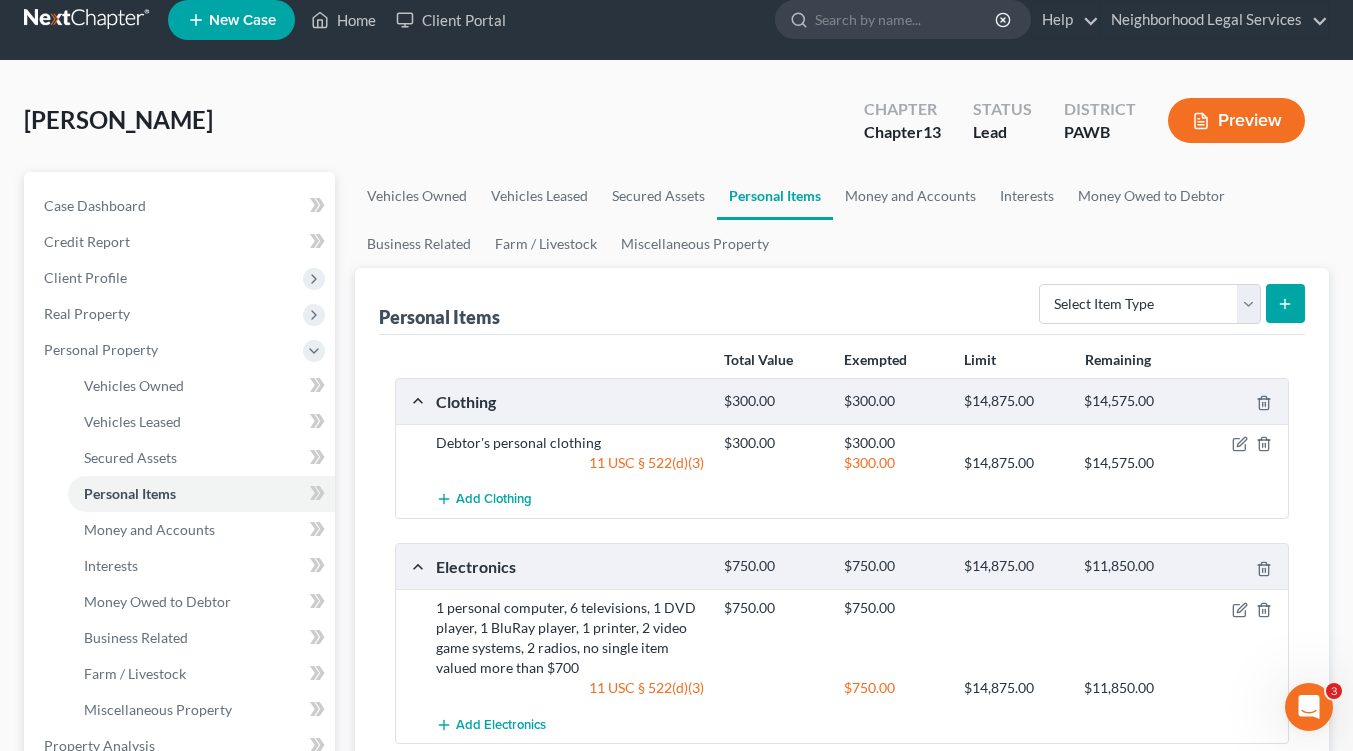 scroll, scrollTop: 0, scrollLeft: 0, axis: both 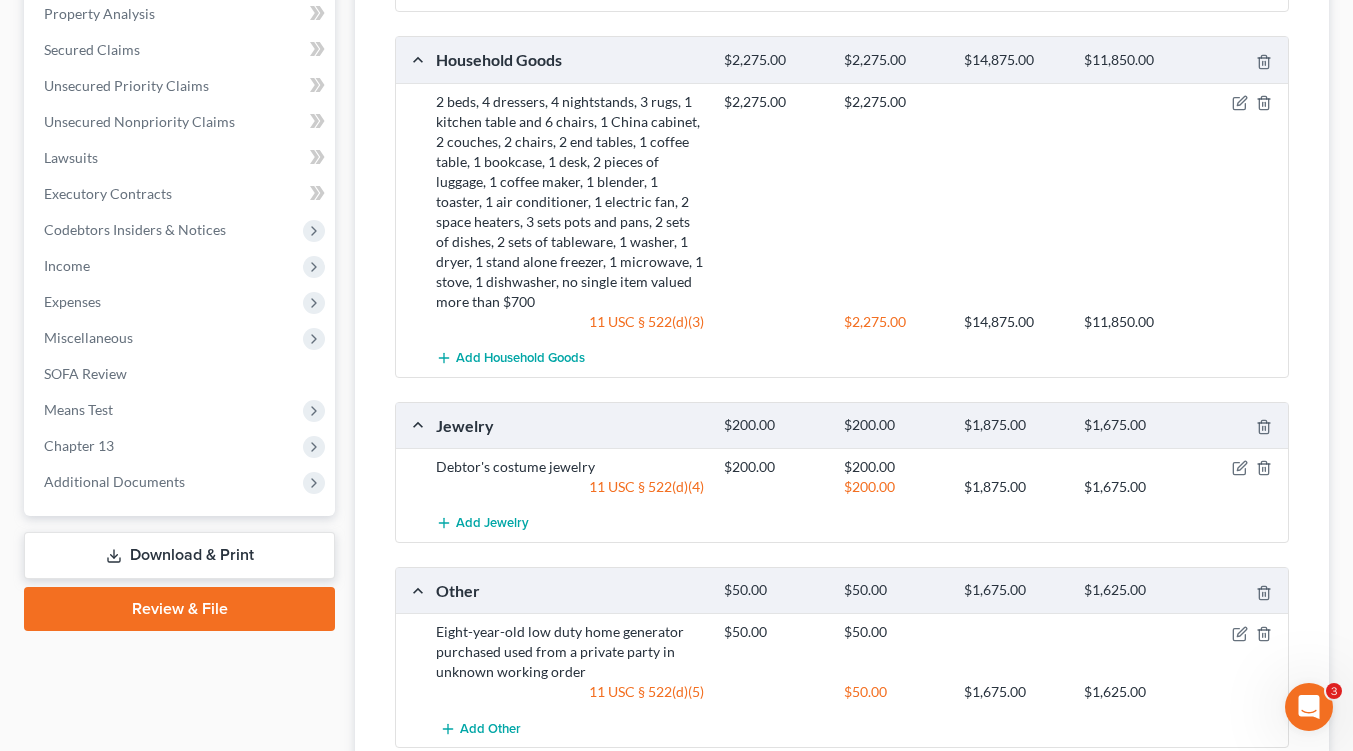 click on "Download & Print" at bounding box center [179, 555] 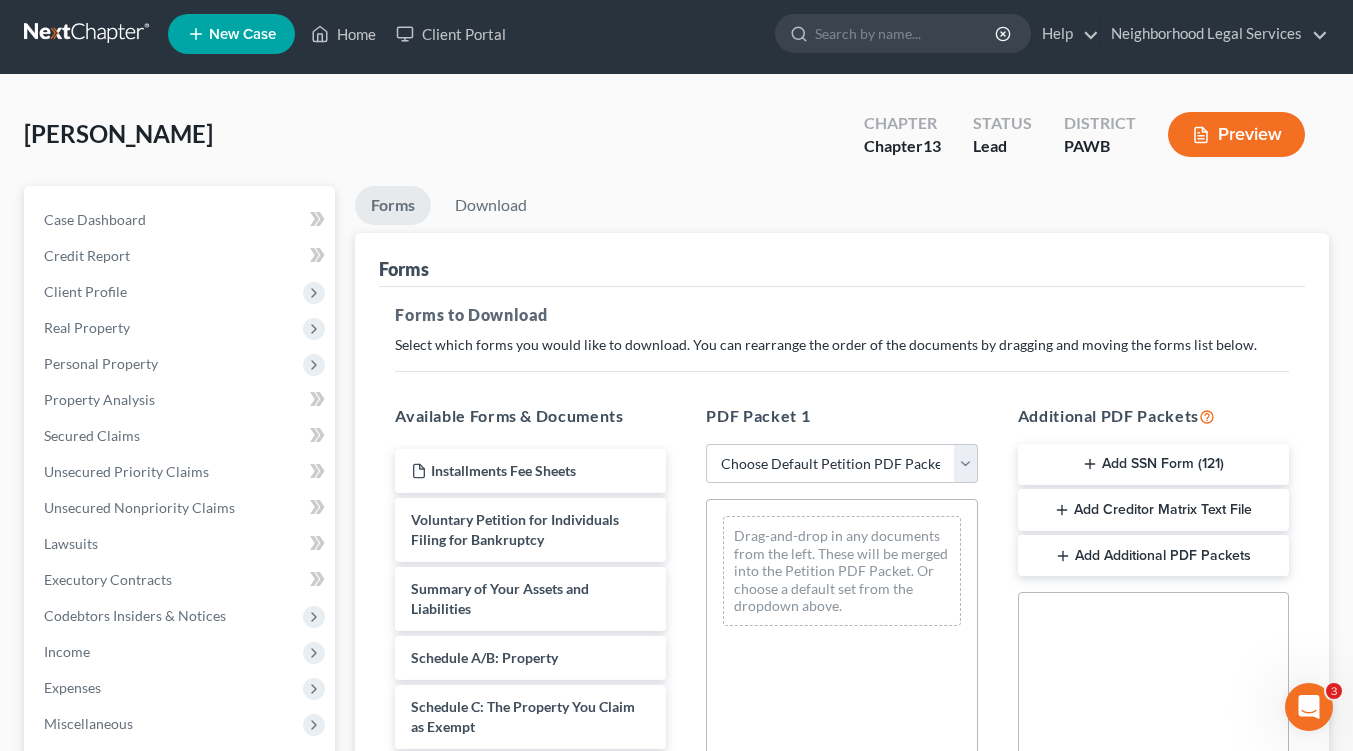 scroll, scrollTop: 0, scrollLeft: 0, axis: both 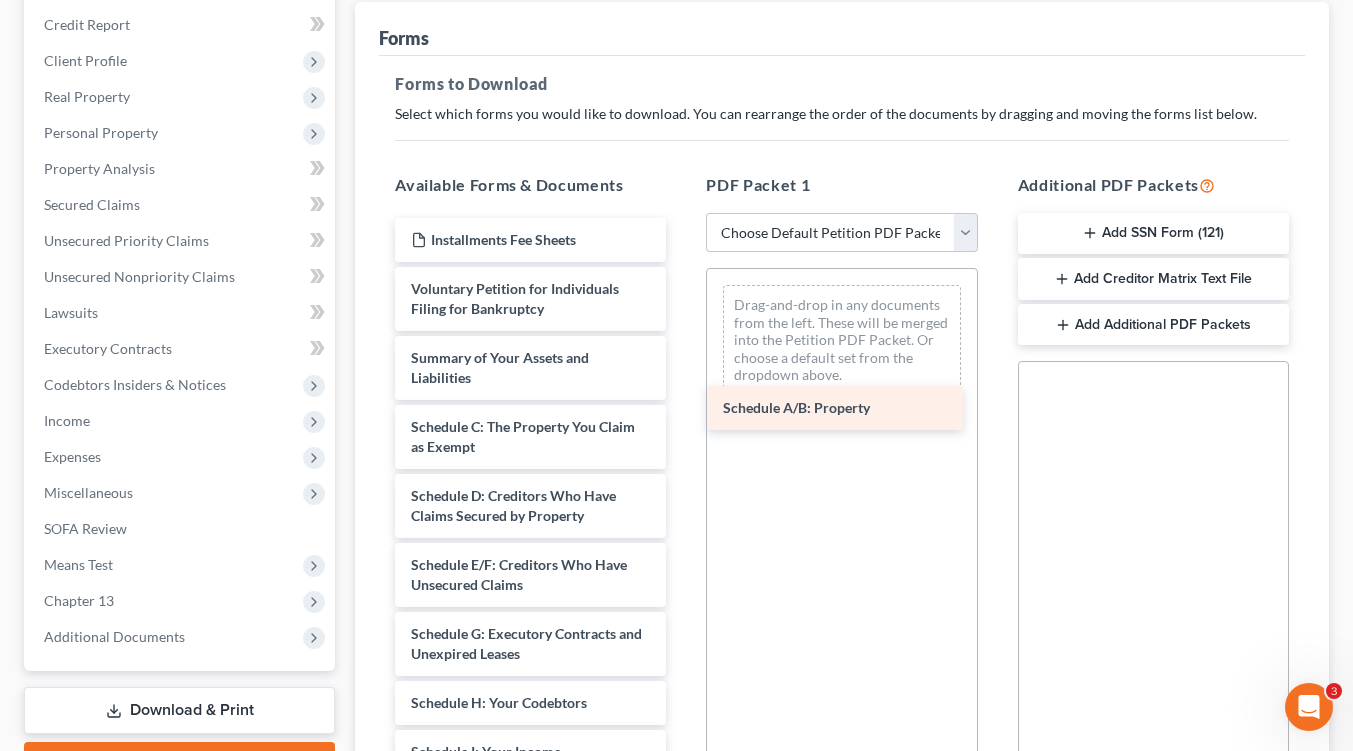 drag, startPoint x: 486, startPoint y: 435, endPoint x: 798, endPoint y: 418, distance: 312.4628 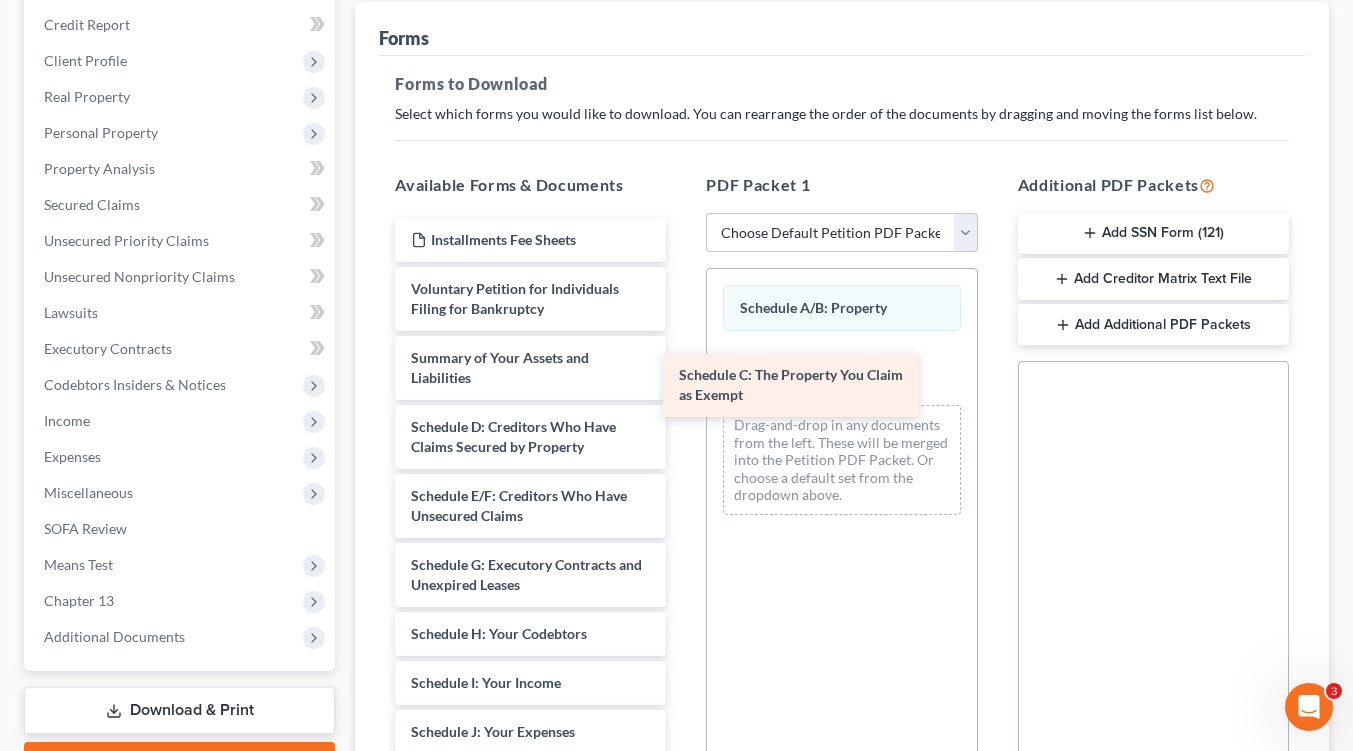 drag, startPoint x: 513, startPoint y: 436, endPoint x: 822, endPoint y: 372, distance: 315.55823 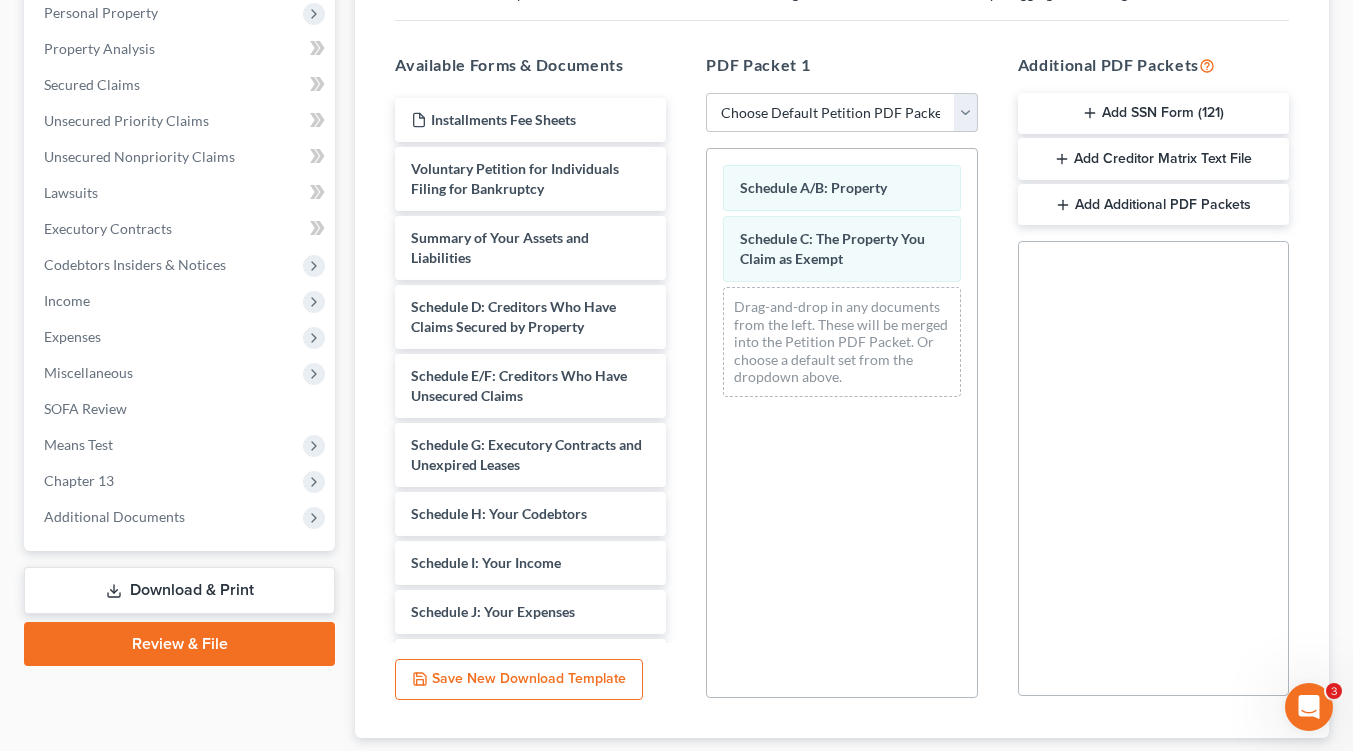 scroll, scrollTop: 483, scrollLeft: 0, axis: vertical 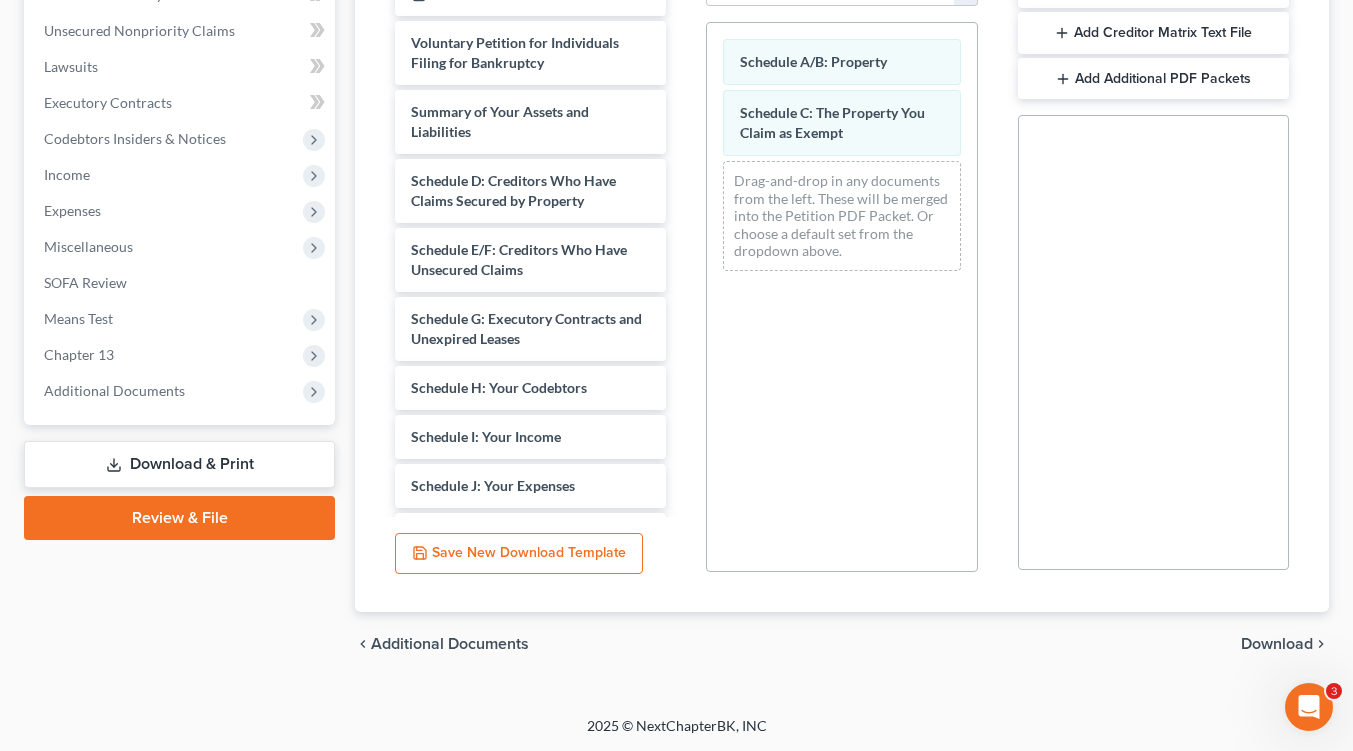 click on "Download" at bounding box center [1277, 644] 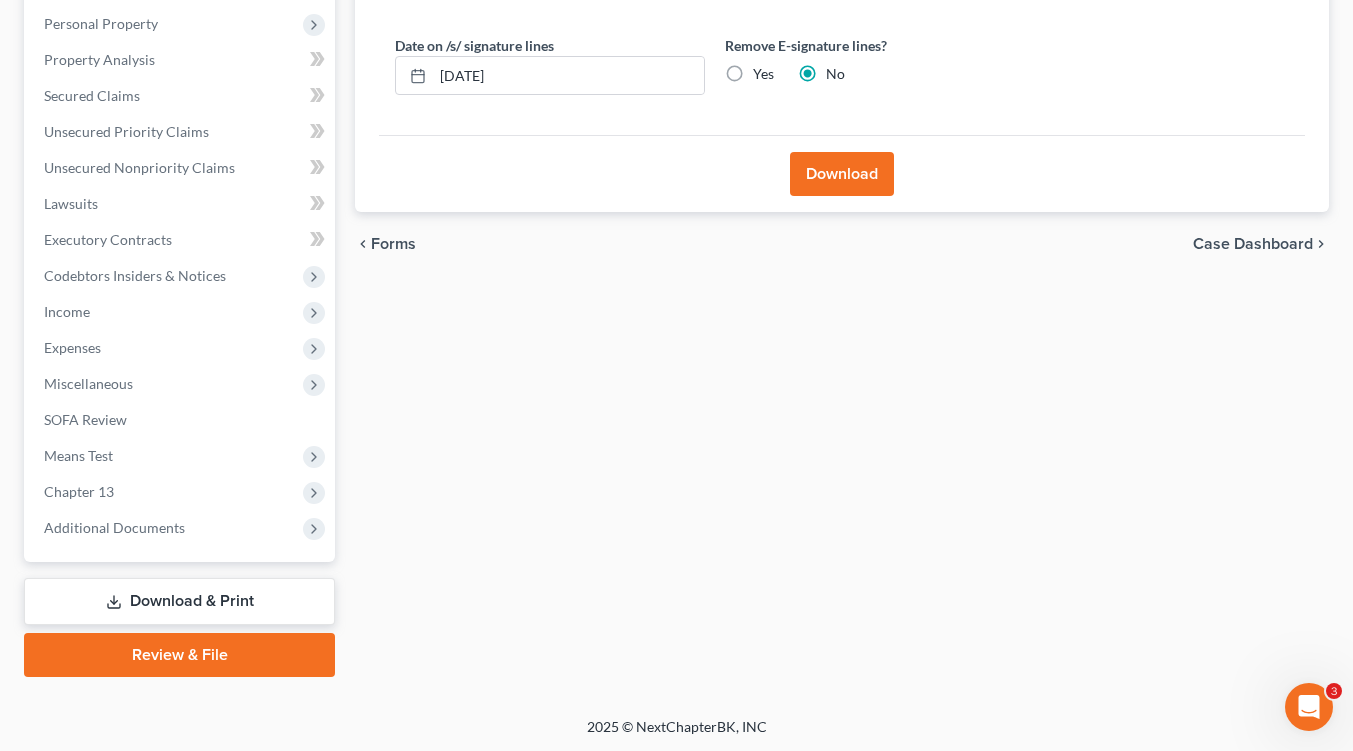 click on "Download" at bounding box center [842, 174] 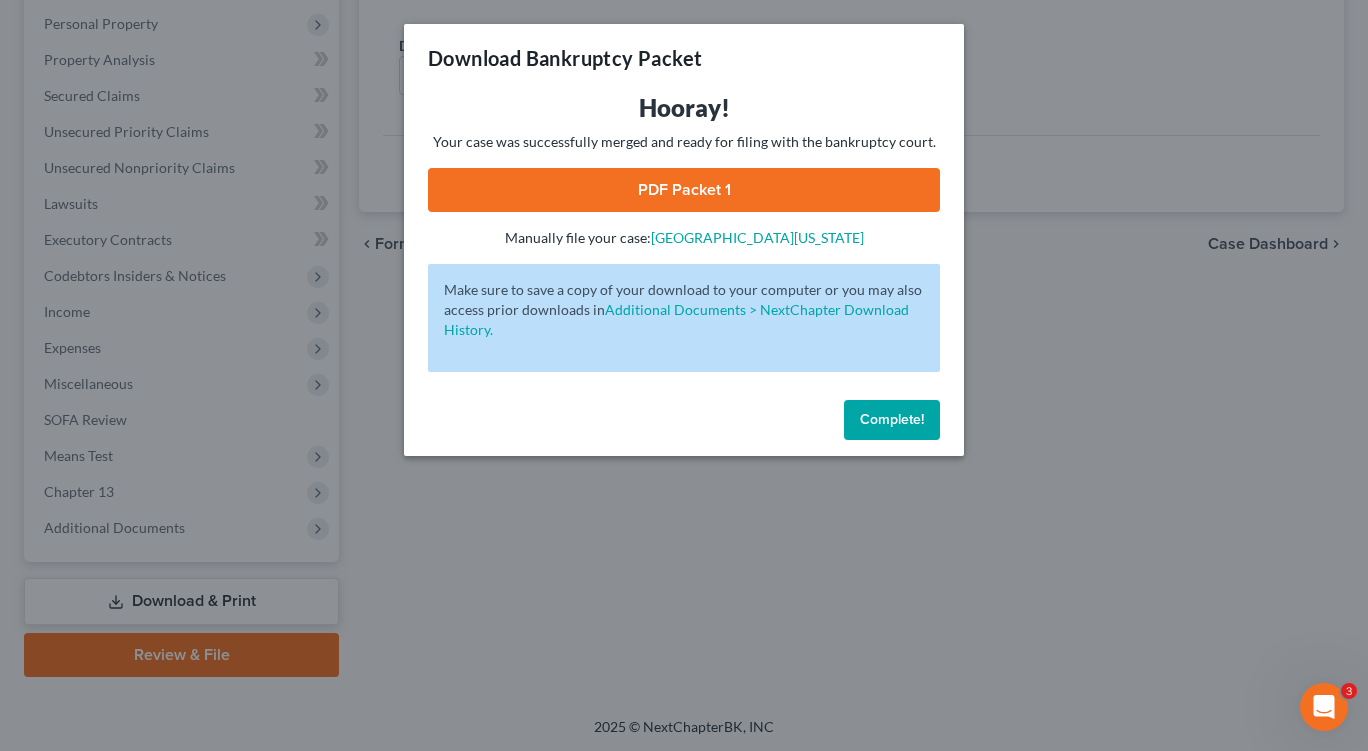 click on "PDF Packet 1" at bounding box center (684, 190) 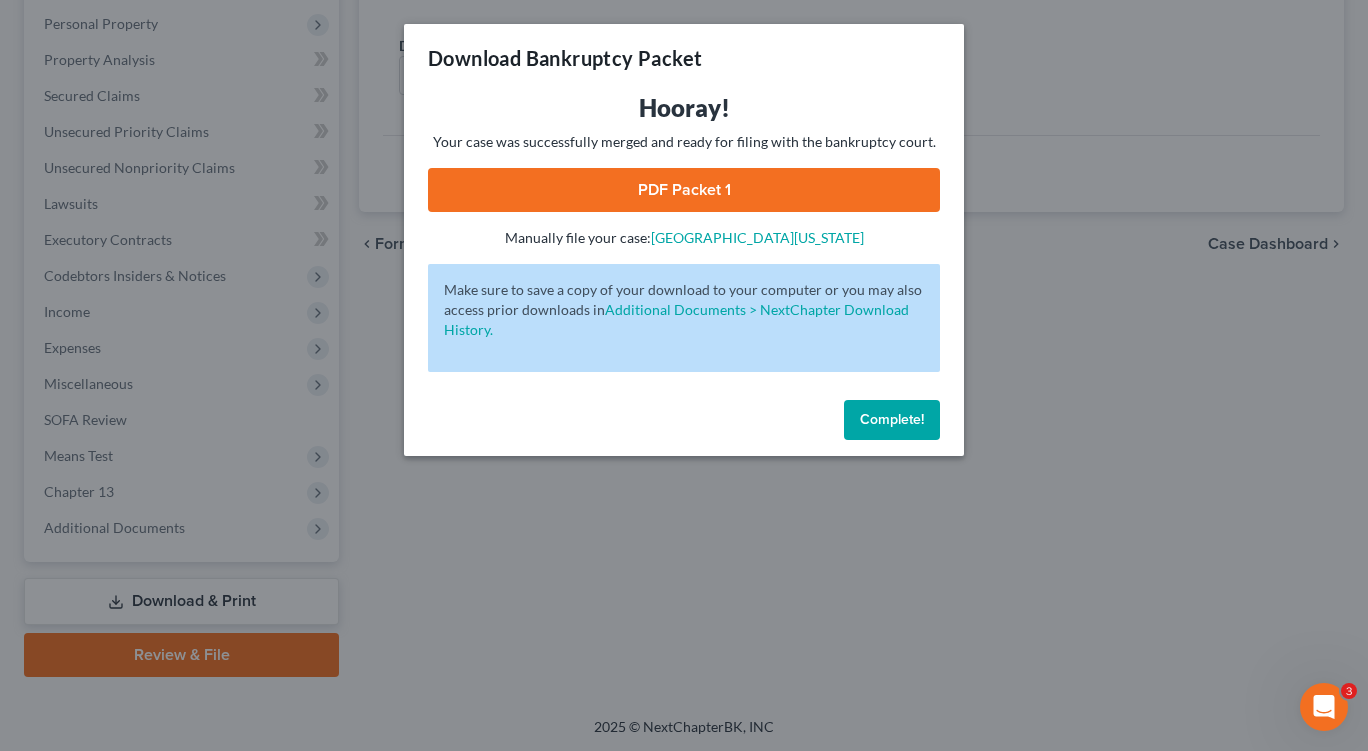 click on "Complete!" at bounding box center (892, 419) 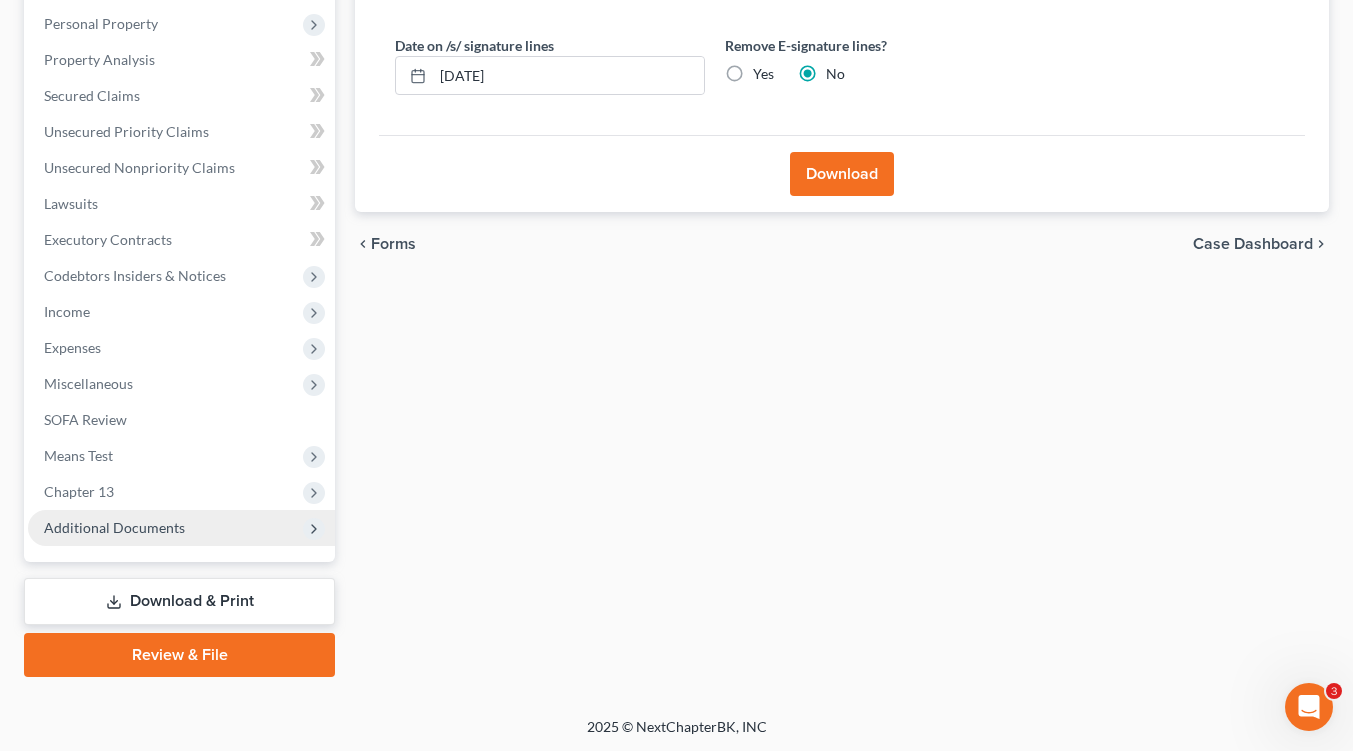 click on "Additional Documents" at bounding box center [114, 527] 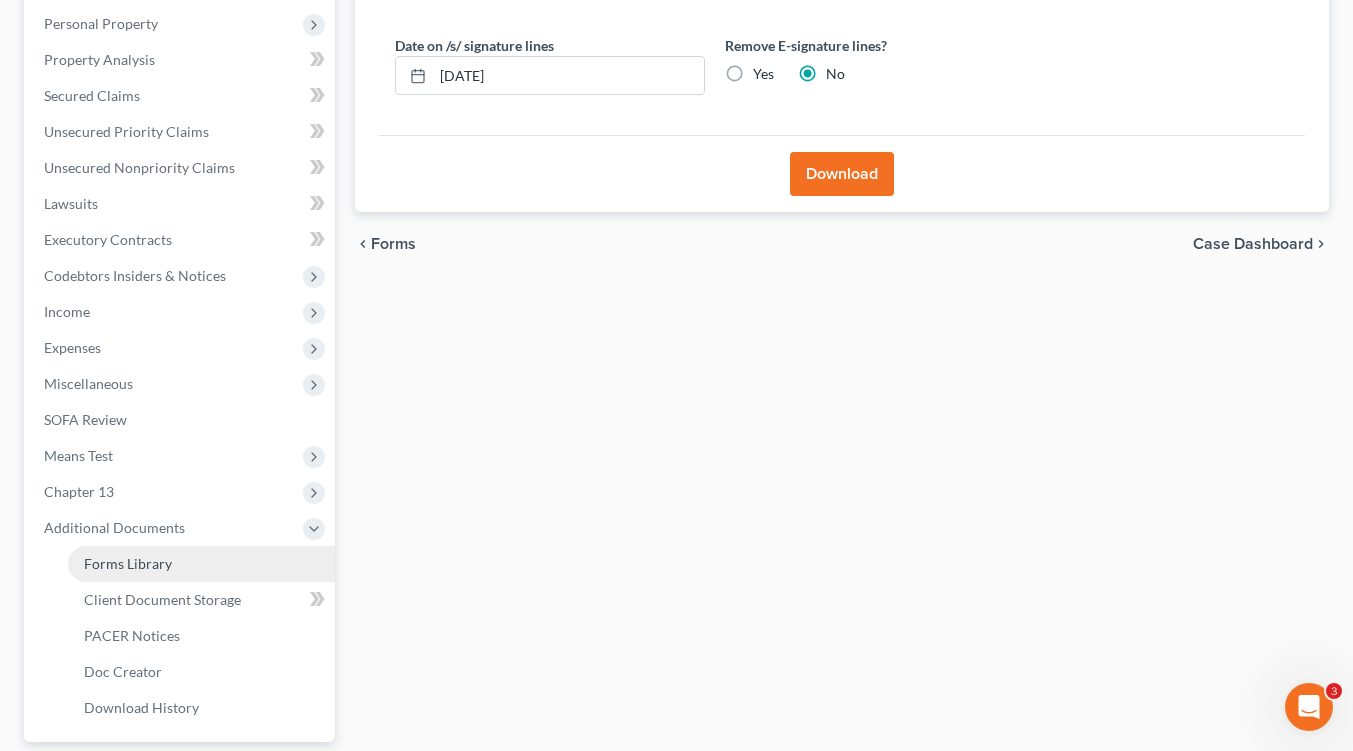 click on "Forms Library" at bounding box center (128, 563) 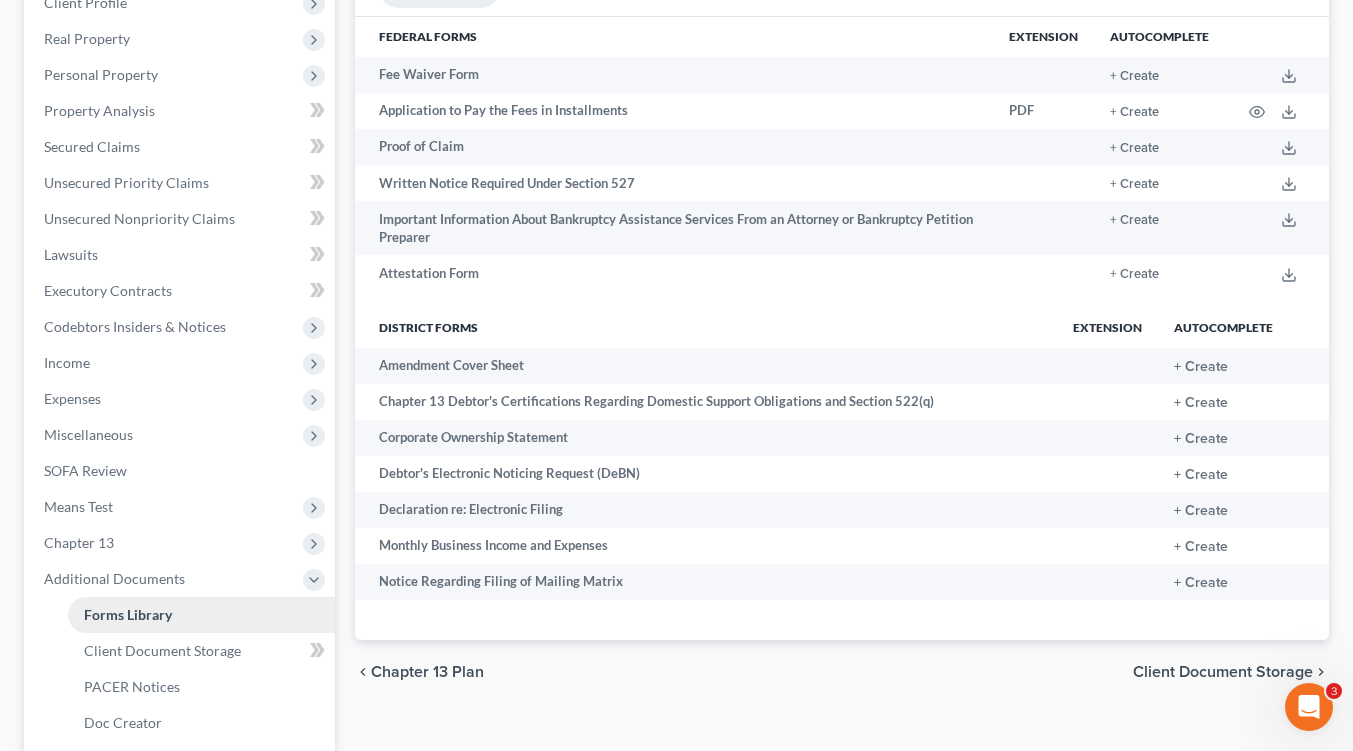 scroll, scrollTop: 0, scrollLeft: 0, axis: both 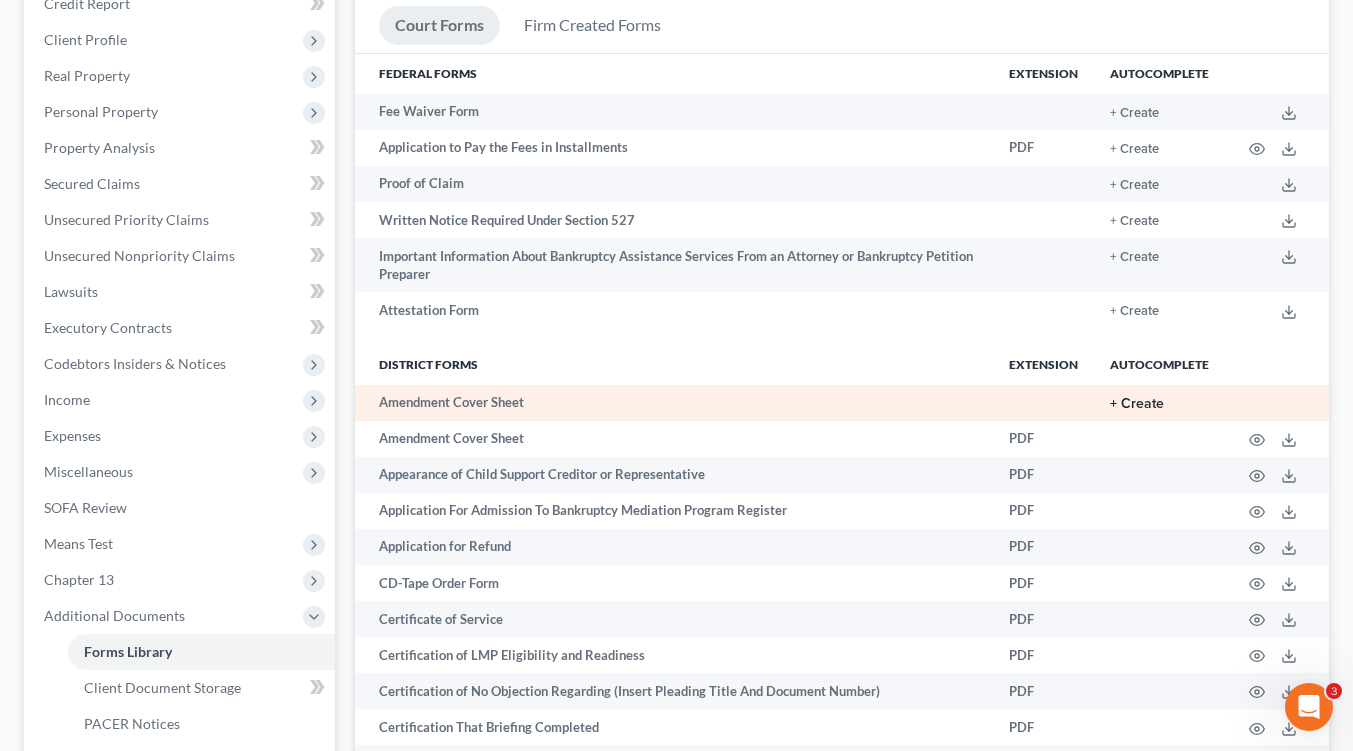 click on "+ Create" at bounding box center (1137, 404) 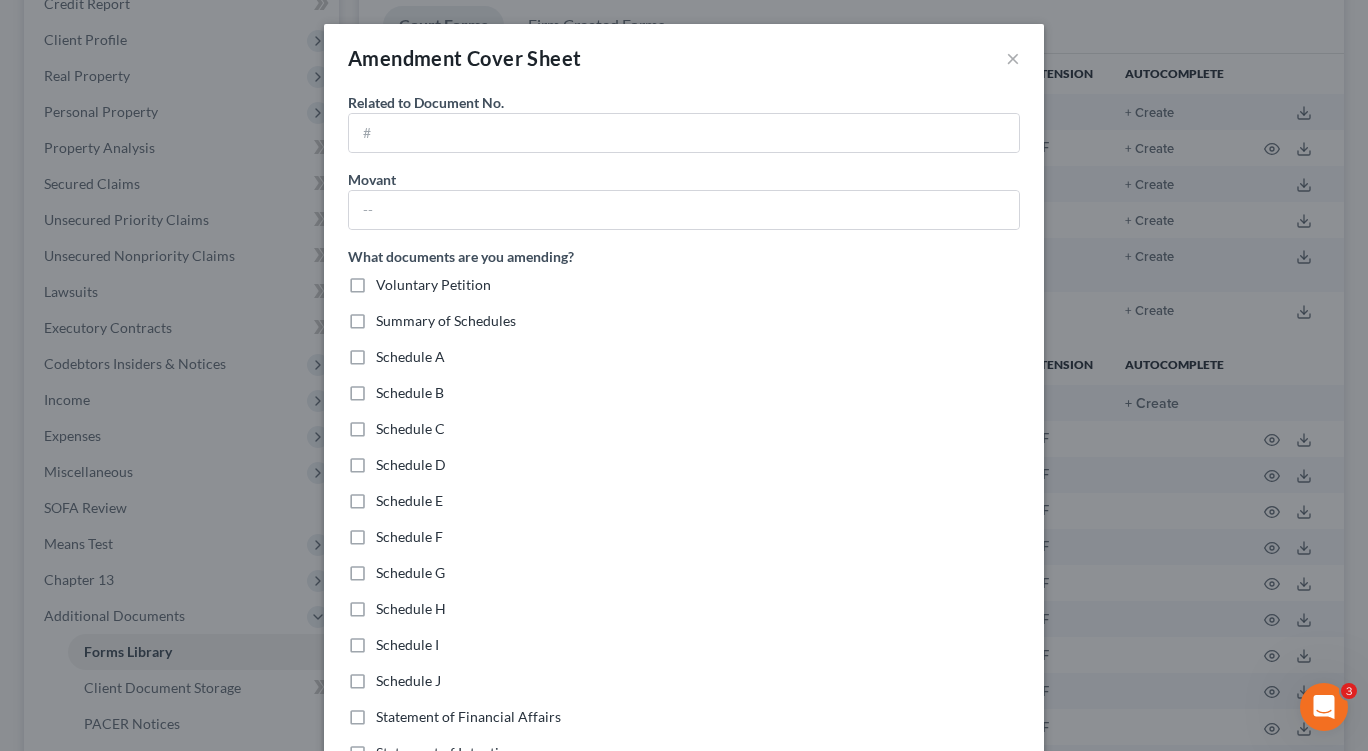 click on "Schedule A" at bounding box center (410, 357) 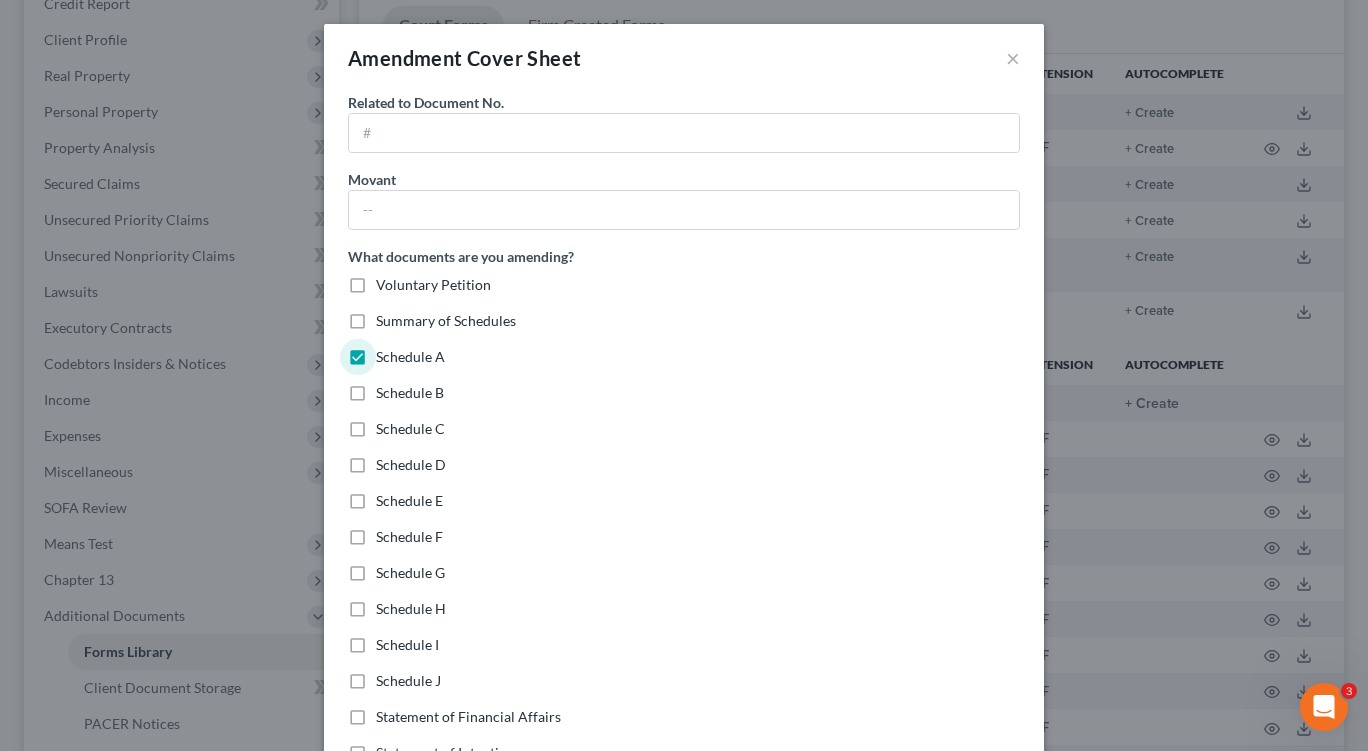 click on "Schedule B" at bounding box center (410, 393) 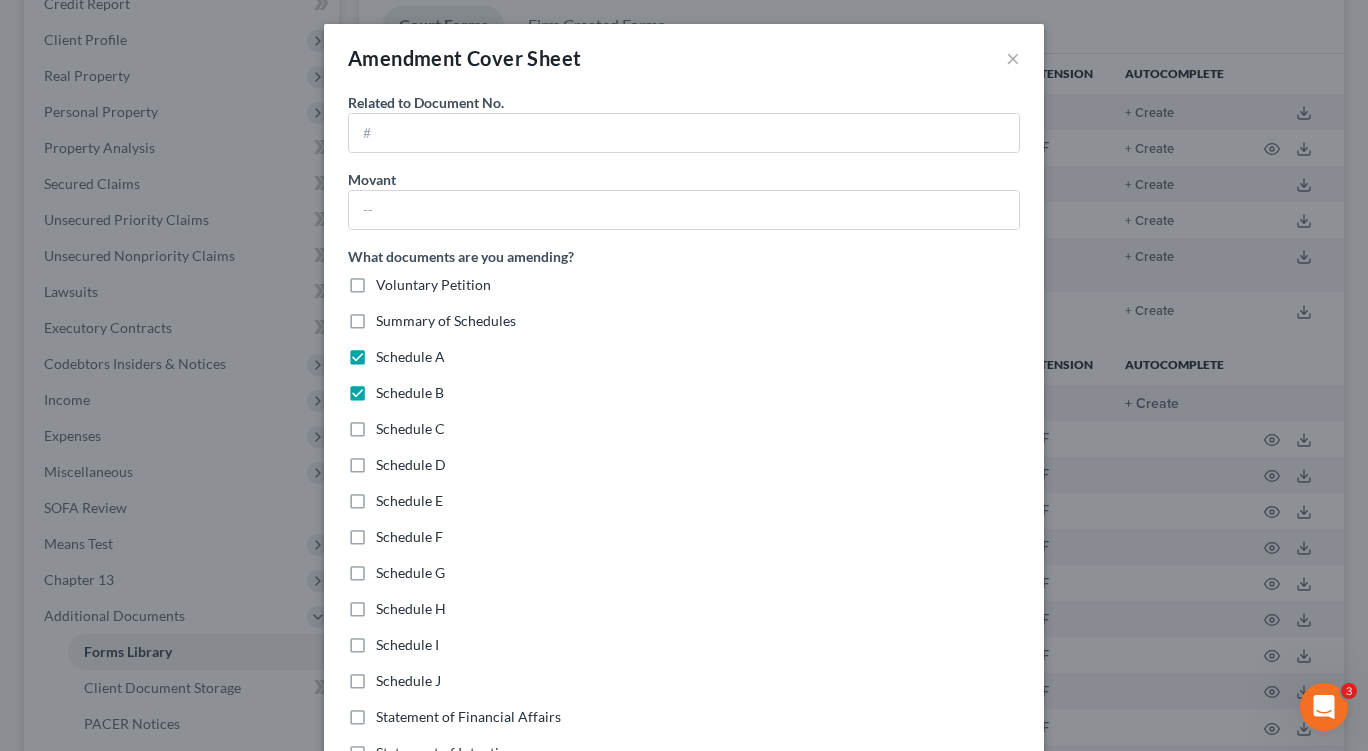 click on "Schedule C" at bounding box center (410, 429) 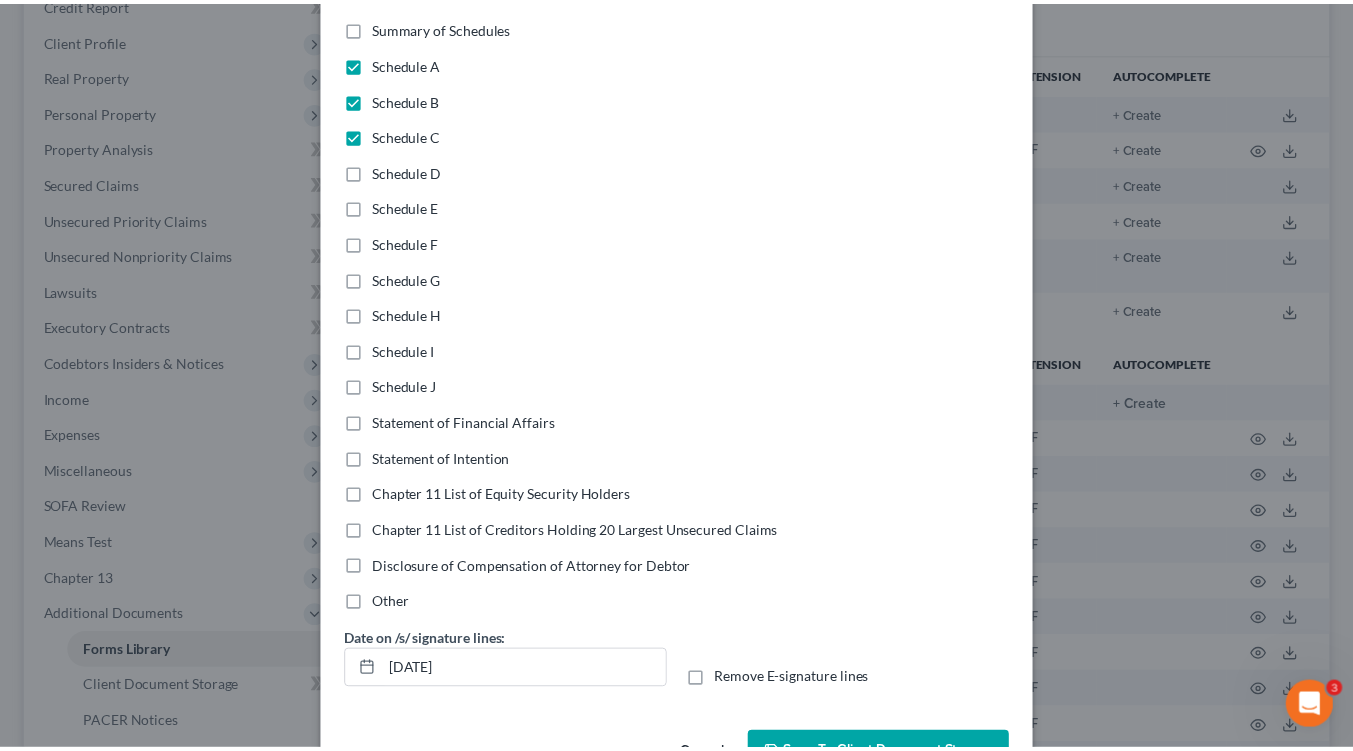 scroll, scrollTop: 358, scrollLeft: 0, axis: vertical 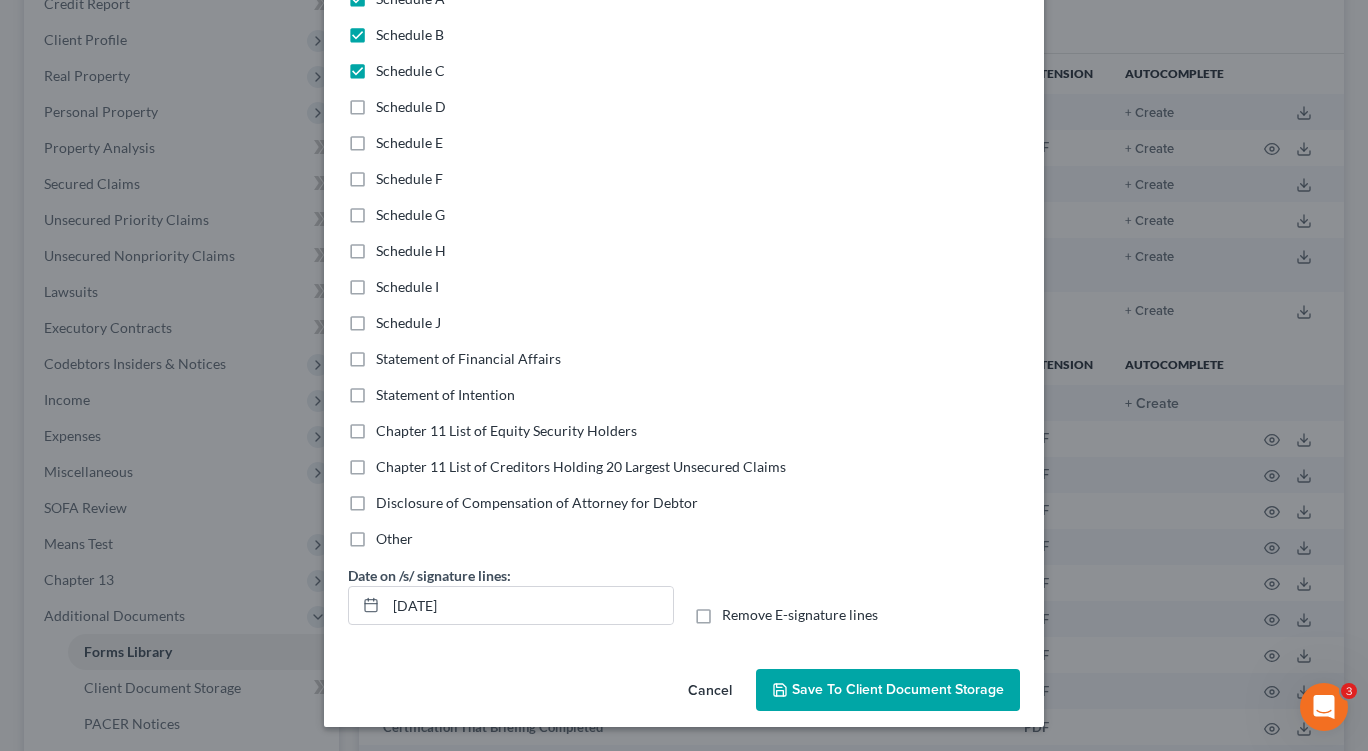 click on "Save to Client Document Storage" at bounding box center (898, 689) 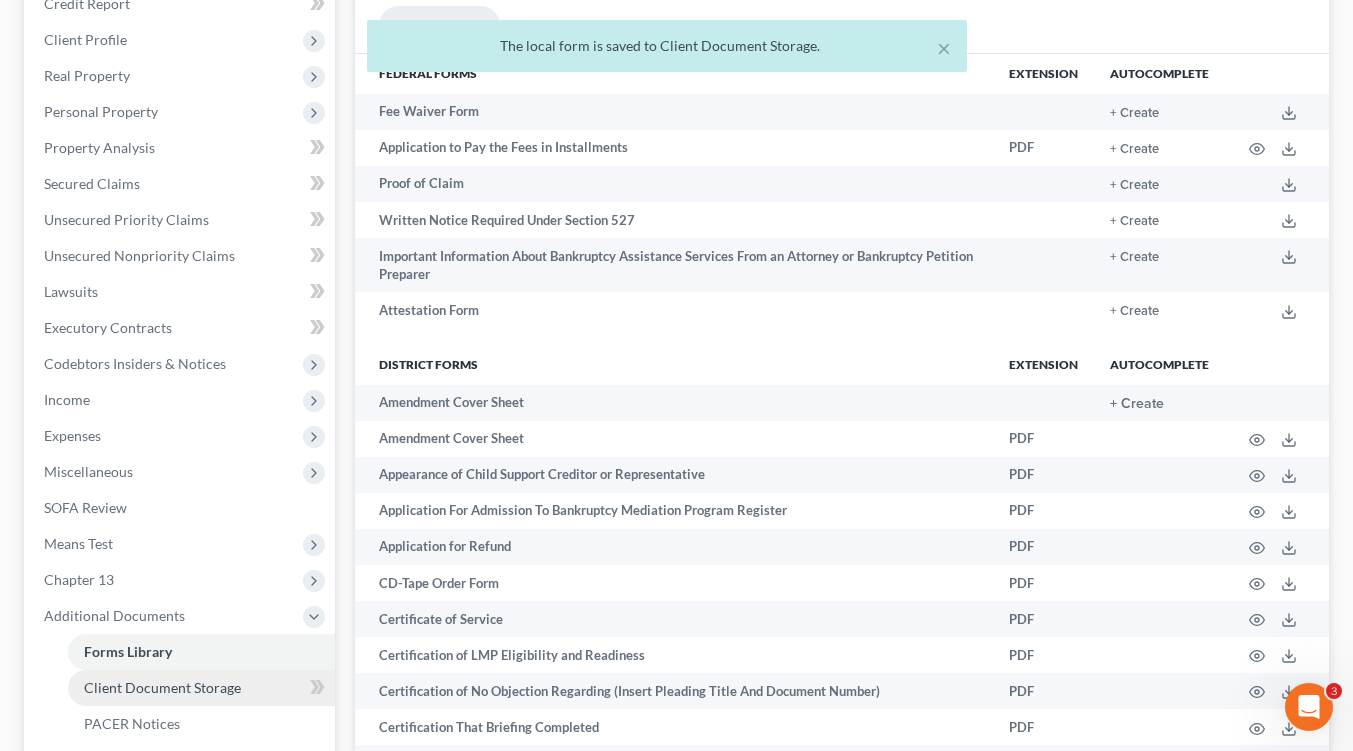 click on "Client Document Storage" at bounding box center (162, 687) 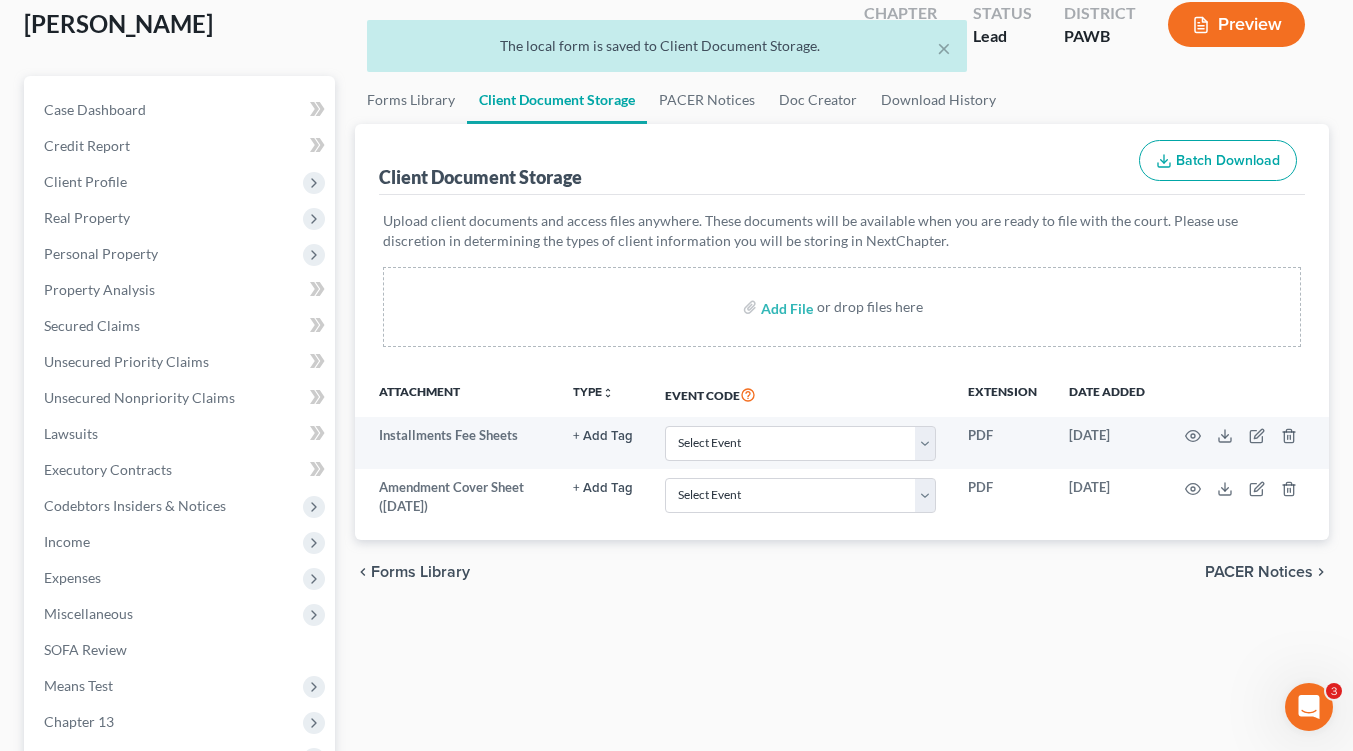 scroll, scrollTop: 0, scrollLeft: 0, axis: both 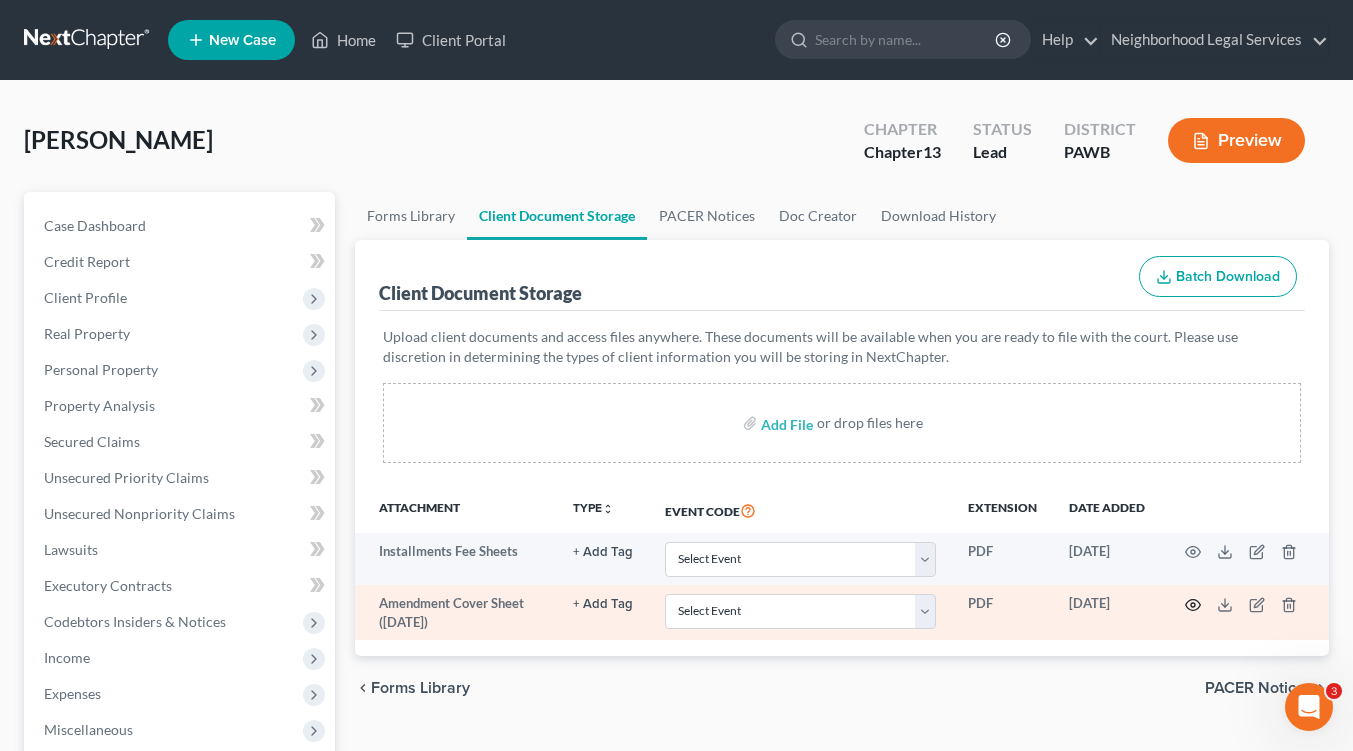 click 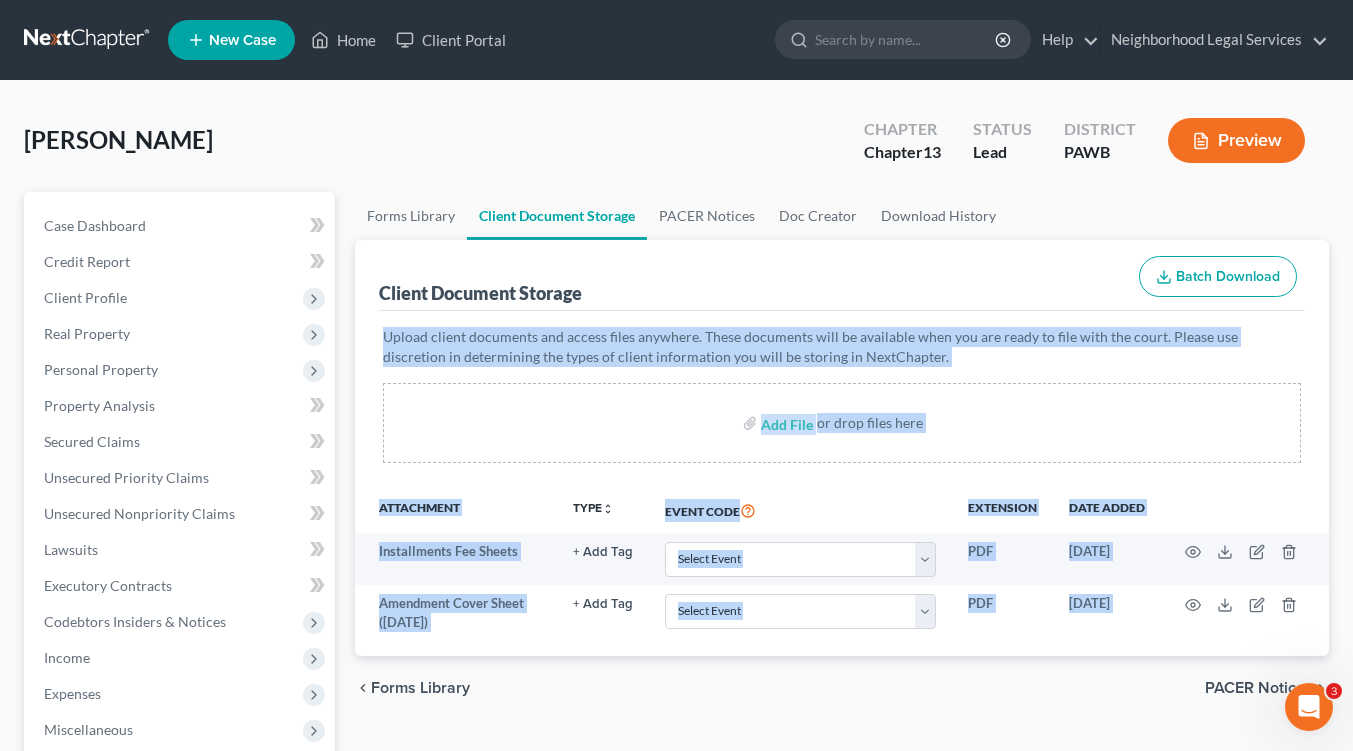 drag, startPoint x: 1157, startPoint y: 244, endPoint x: 1157, endPoint y: 280, distance: 36 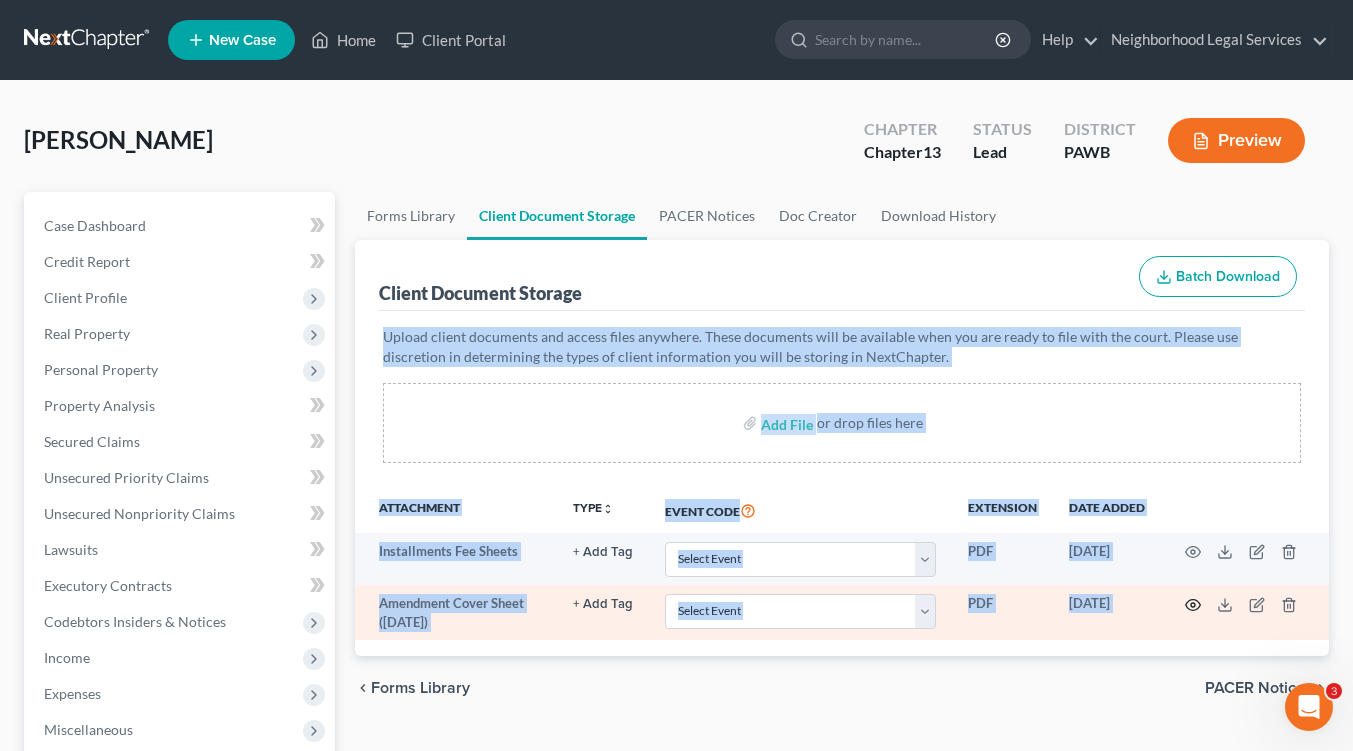 click 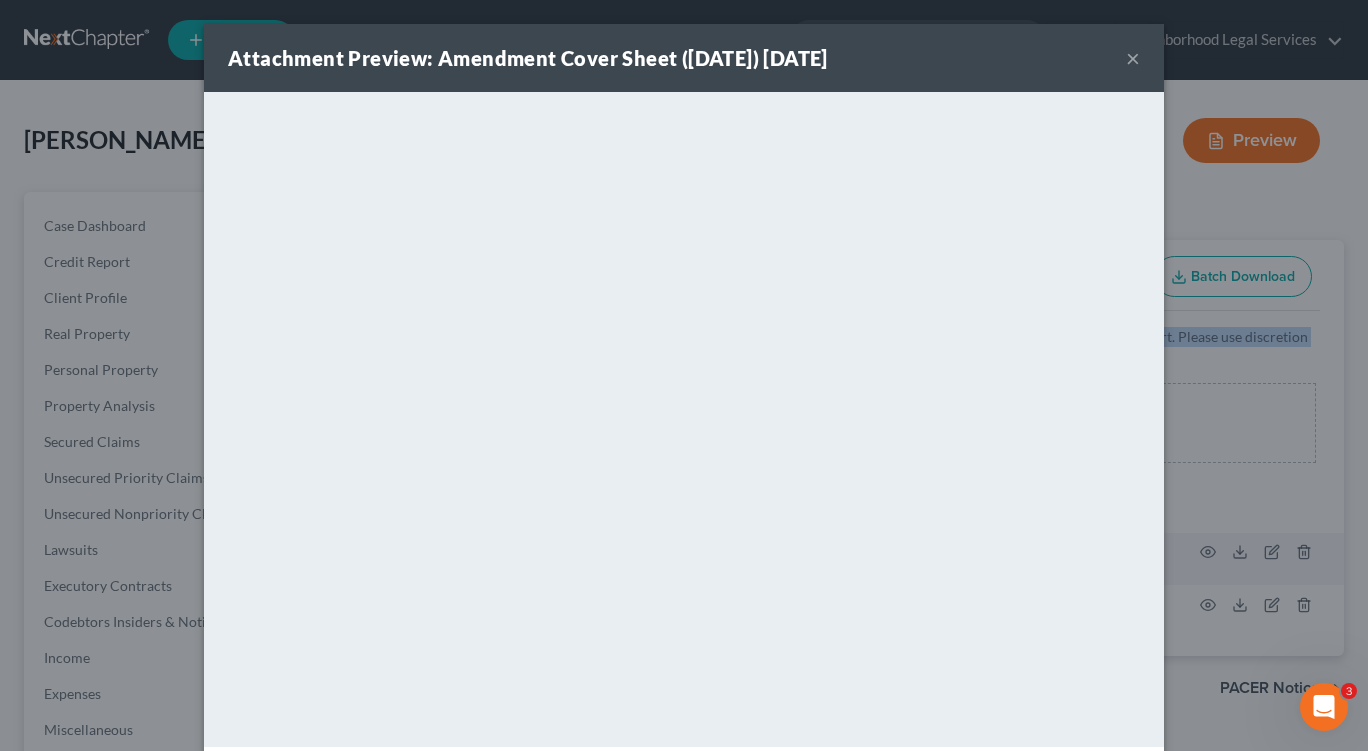 click on "×" at bounding box center (1133, 58) 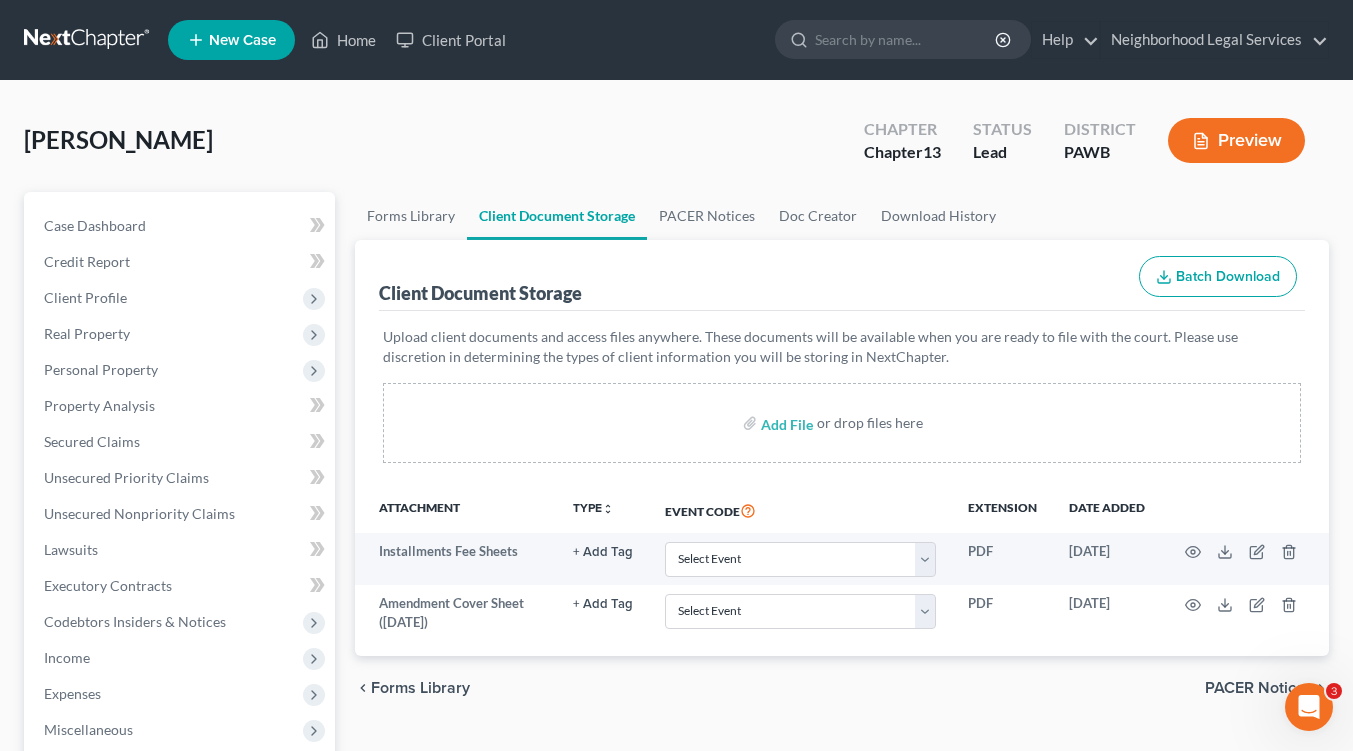 click on "Huddleston, Rosemary Upgraded Chapter Chapter  13 Status Lead District PAWB Preview" at bounding box center [676, 148] 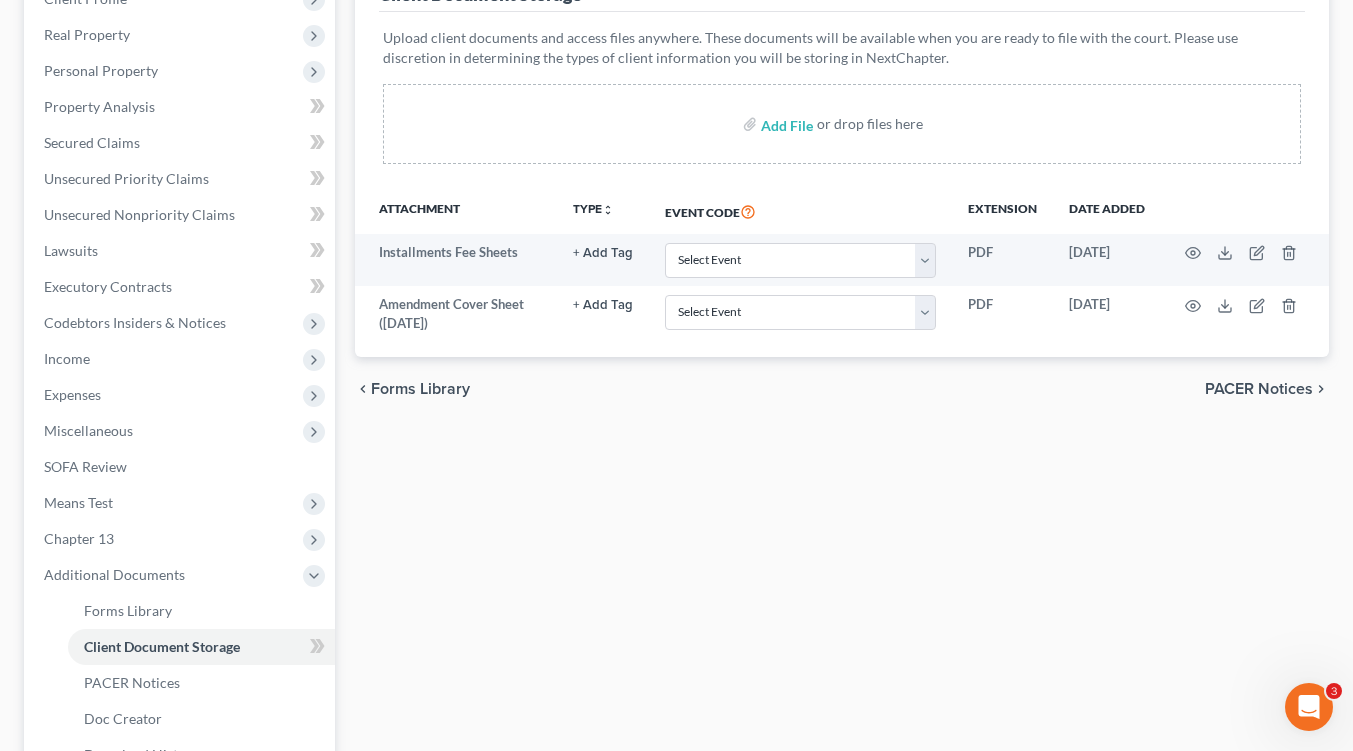 scroll, scrollTop: 526, scrollLeft: 0, axis: vertical 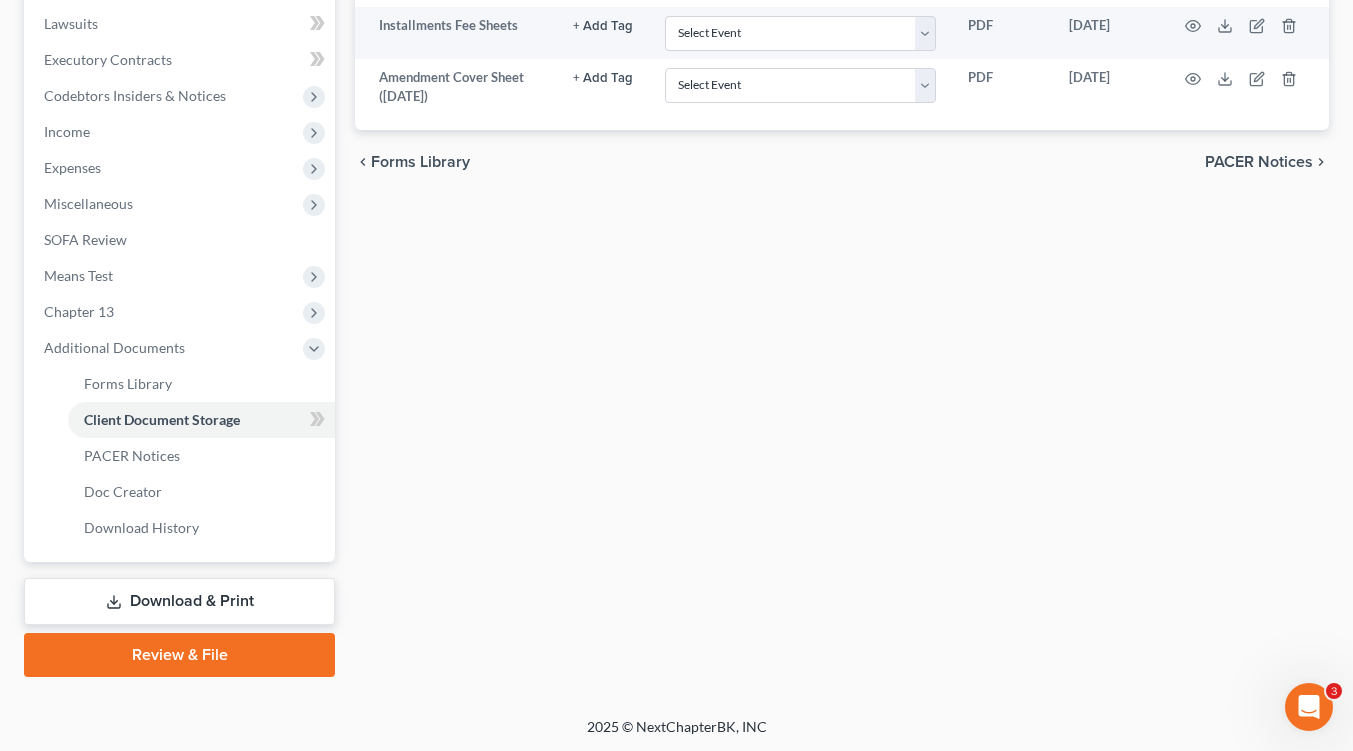 click on "Download & Print" at bounding box center (179, 601) 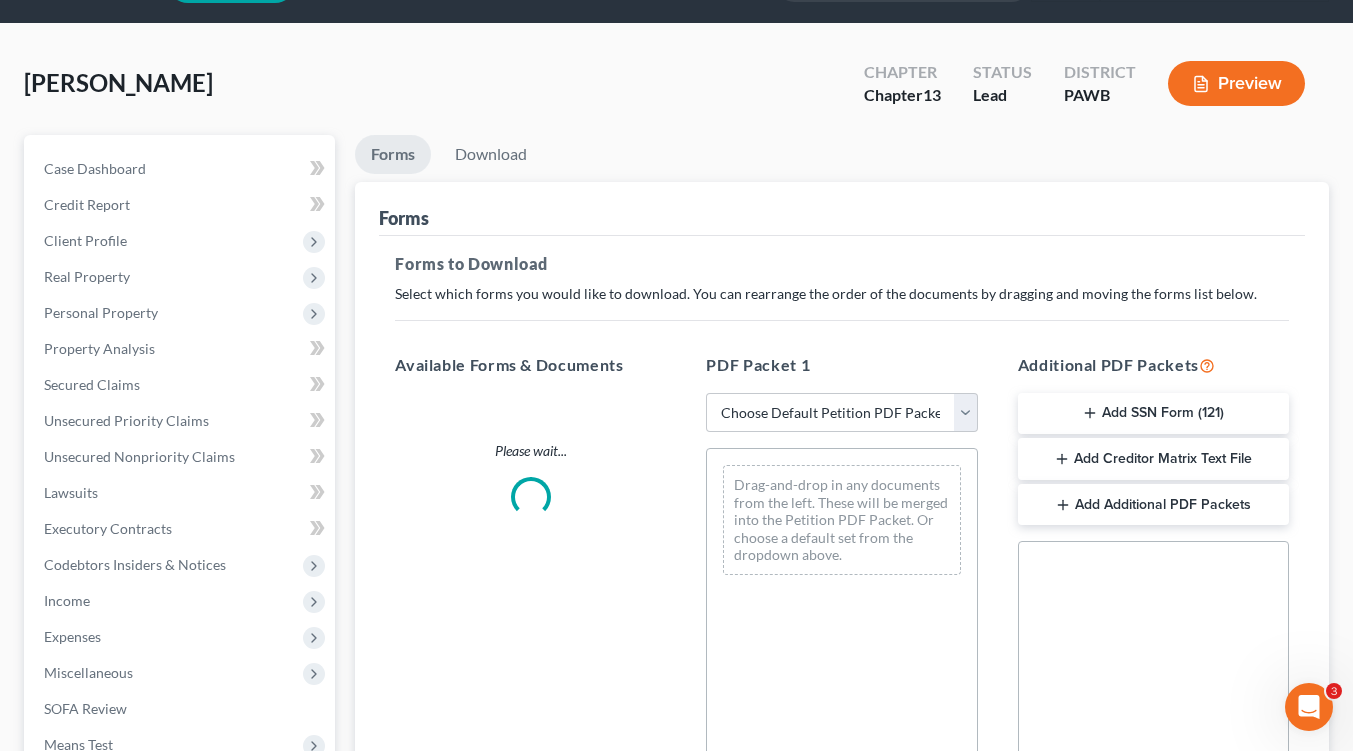 scroll, scrollTop: 0, scrollLeft: 0, axis: both 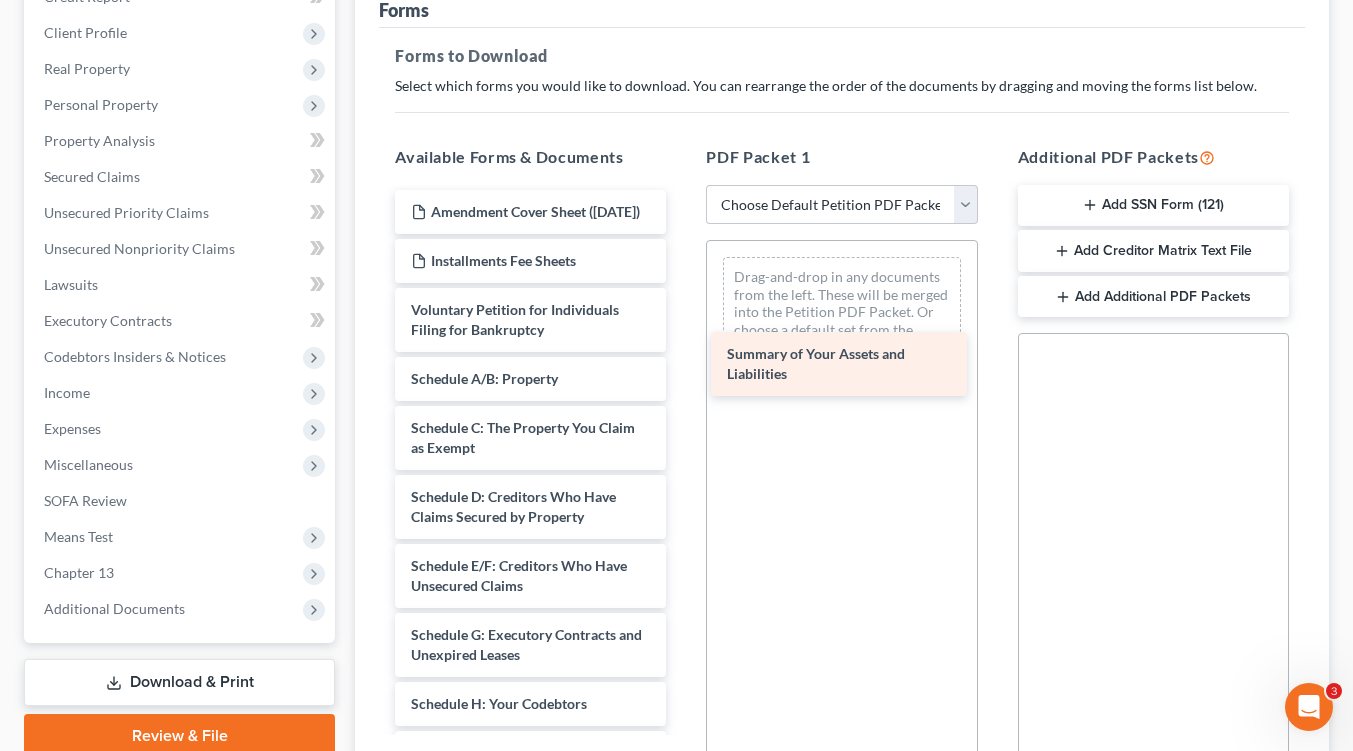 drag, startPoint x: 527, startPoint y: 414, endPoint x: 843, endPoint y: 370, distance: 319.04858 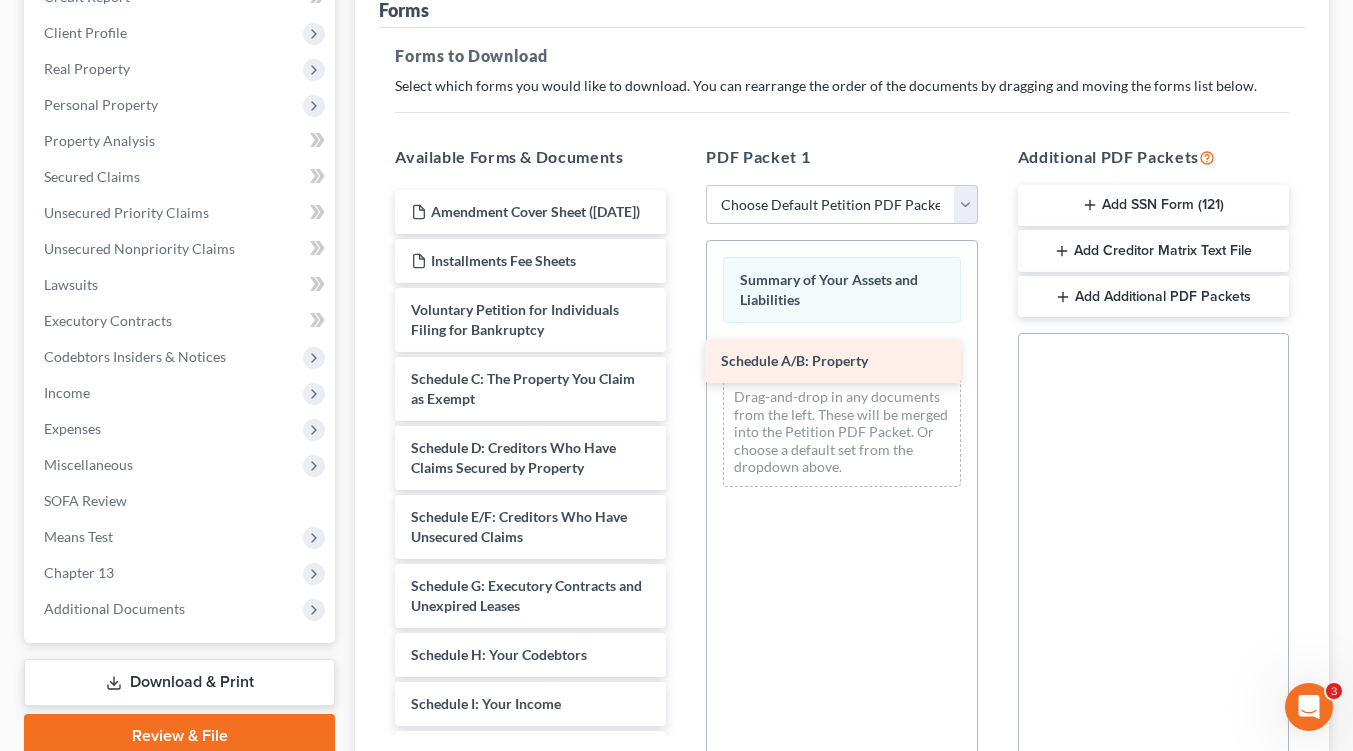drag, startPoint x: 468, startPoint y: 390, endPoint x: 780, endPoint y: 347, distance: 314.9492 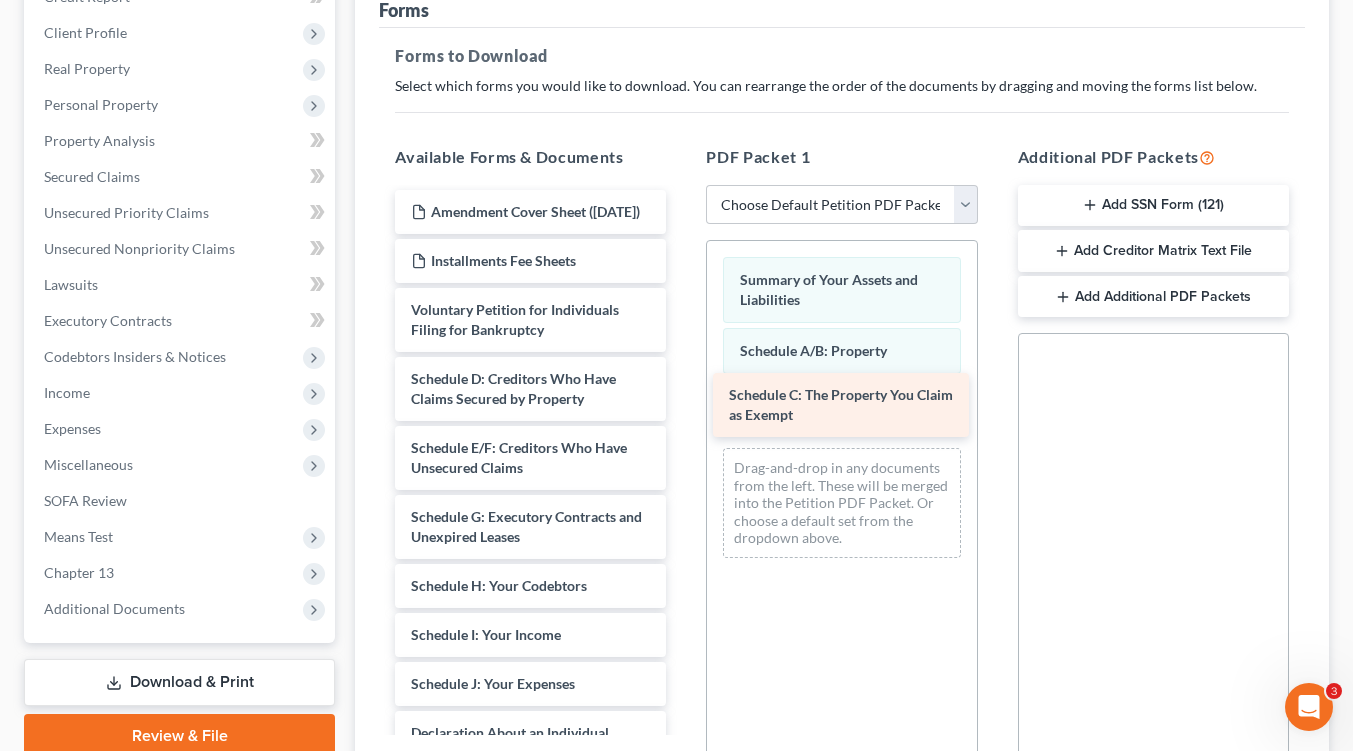 drag, startPoint x: 468, startPoint y: 412, endPoint x: 785, endPoint y: 409, distance: 317.0142 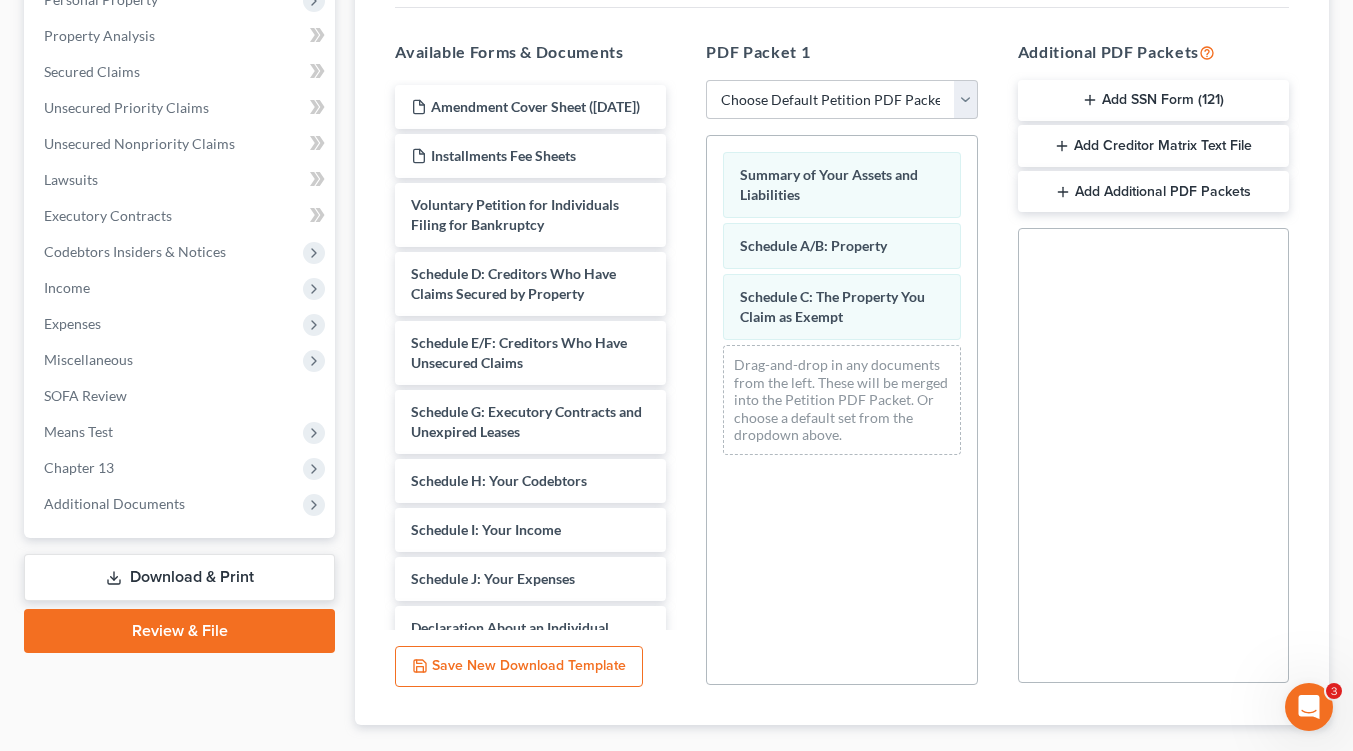 scroll, scrollTop: 483, scrollLeft: 0, axis: vertical 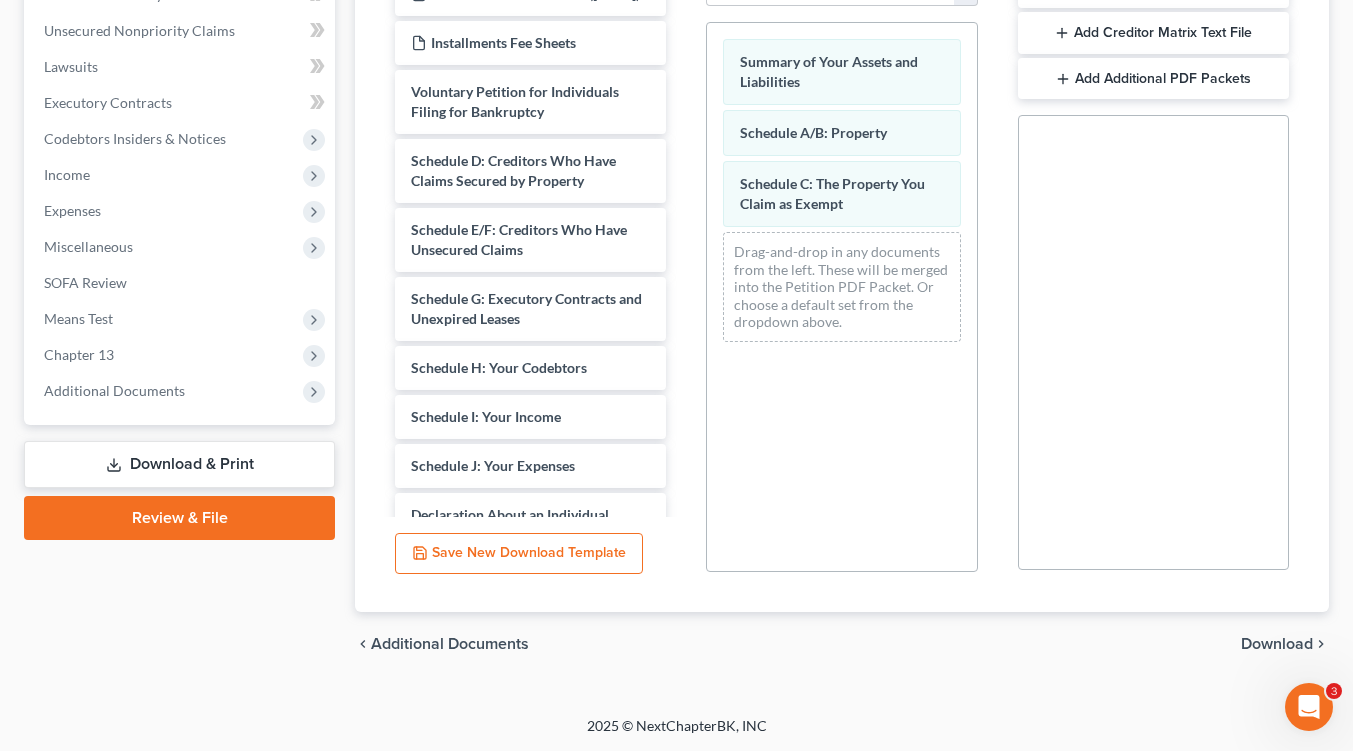 click on "Download" at bounding box center [1277, 644] 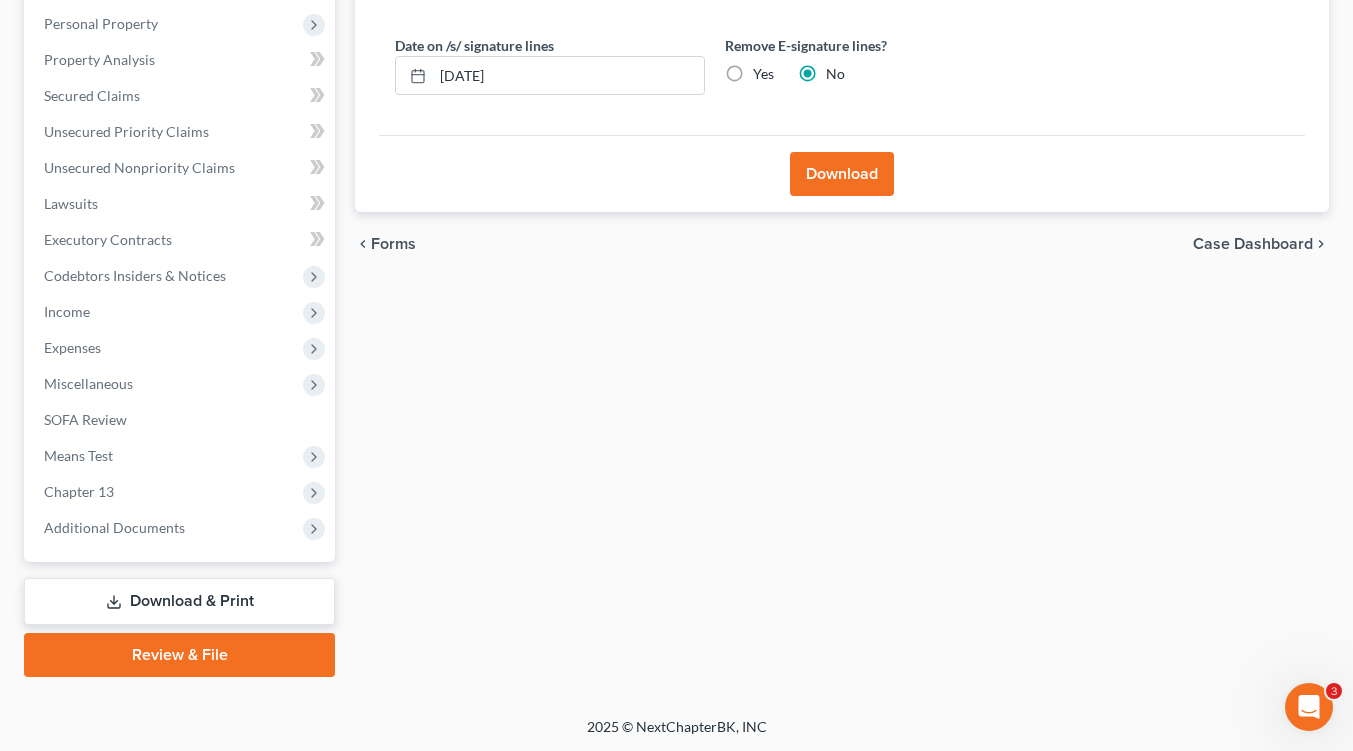 click on "Download" at bounding box center [842, 174] 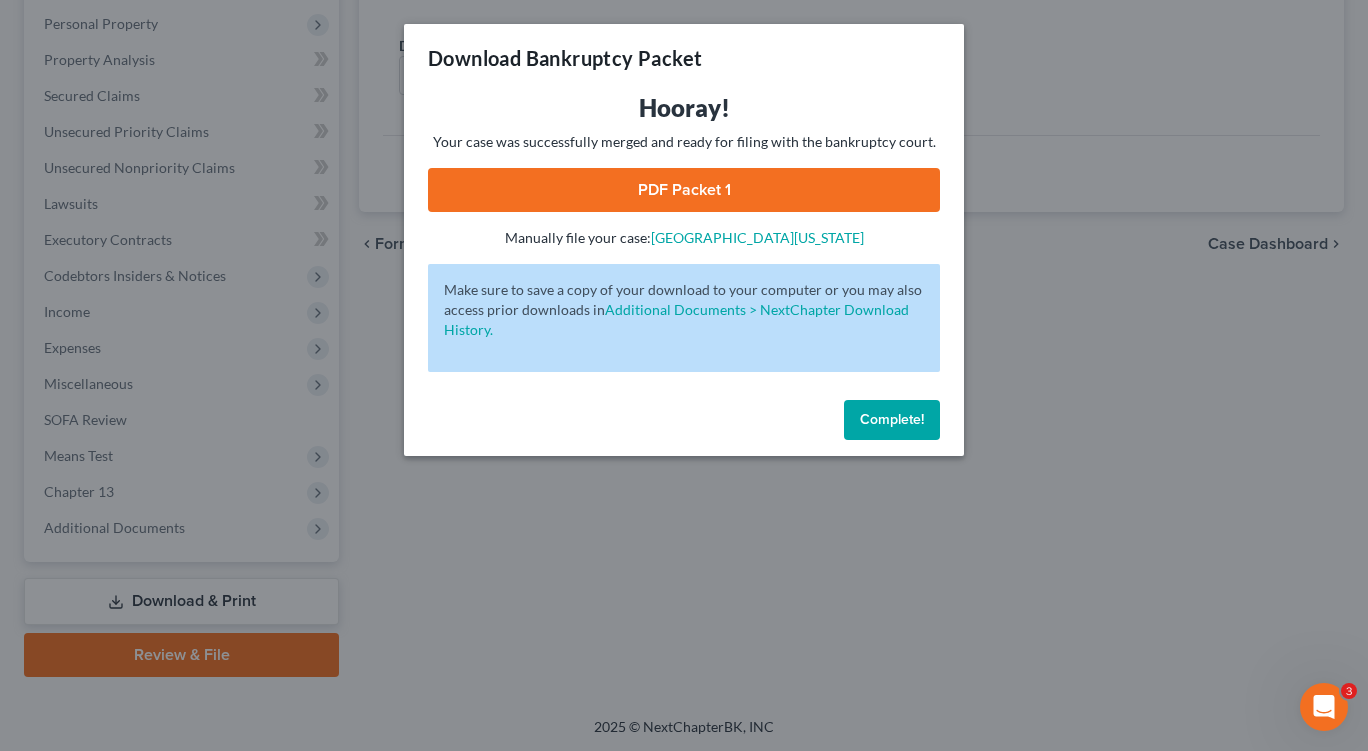 click on "PDF Packet 1" at bounding box center (684, 190) 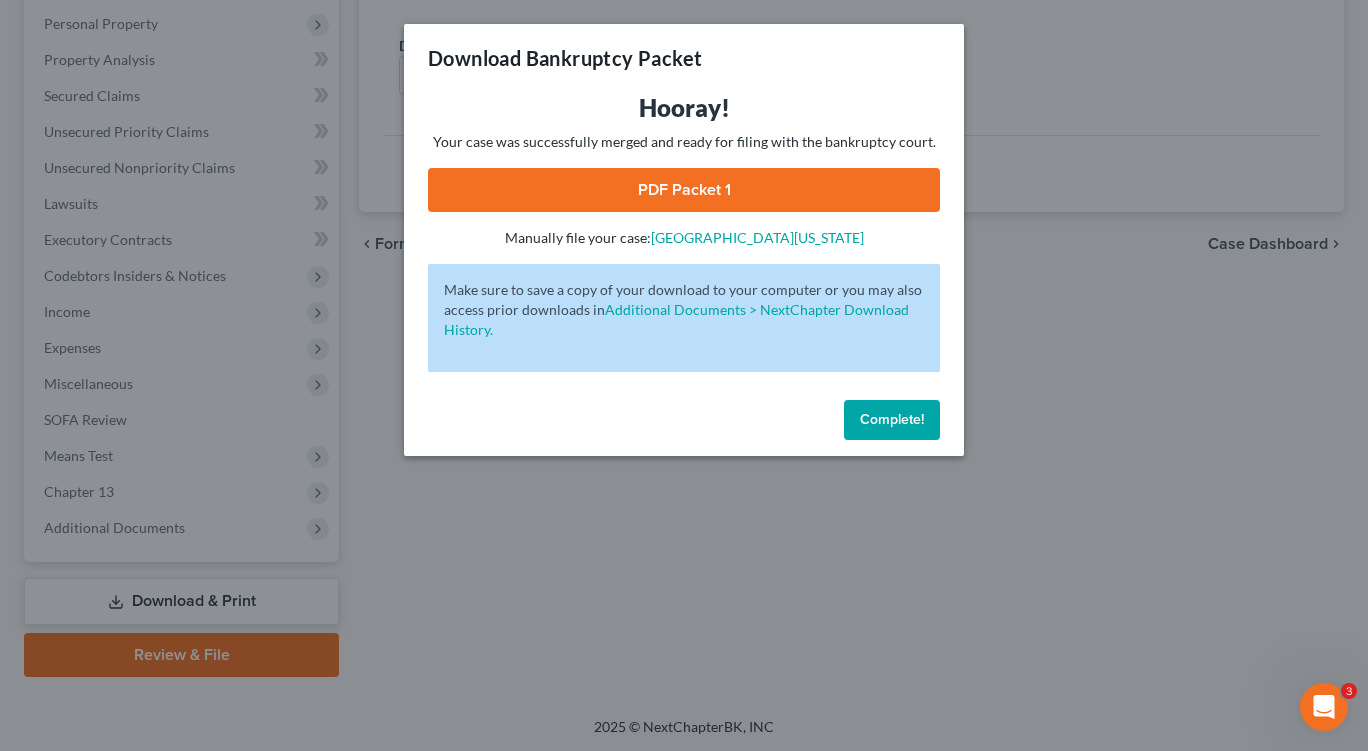 click on "Complete!" at bounding box center (892, 419) 